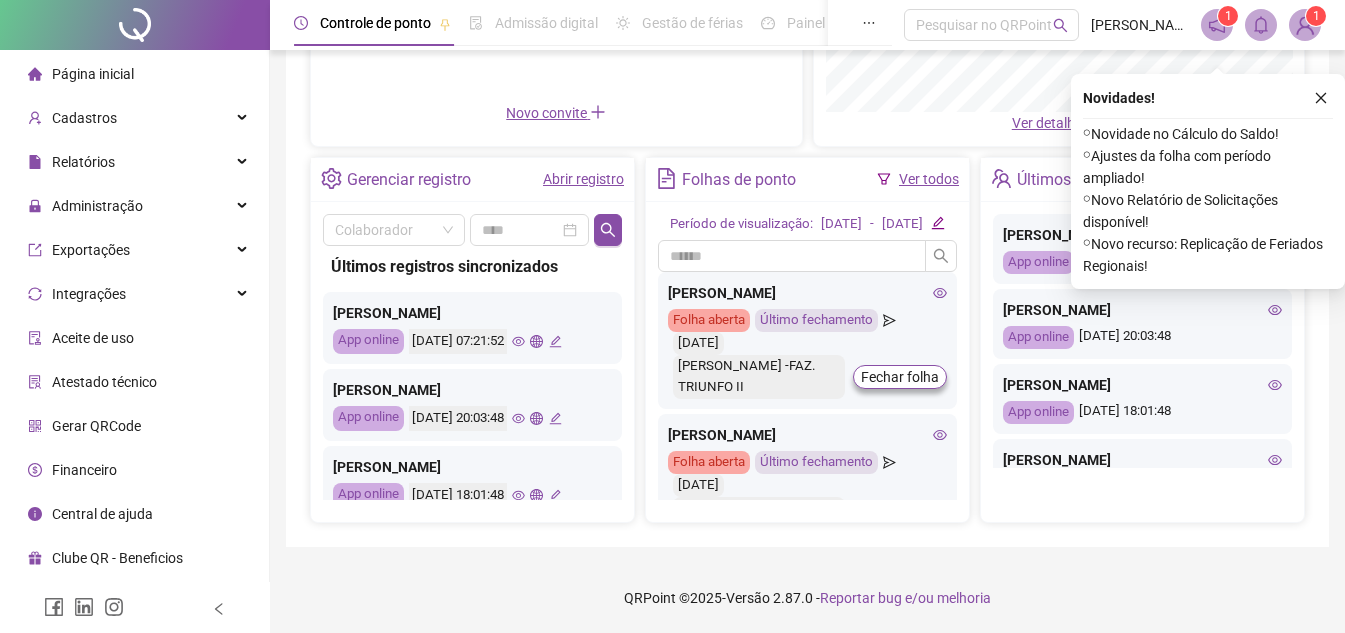 scroll, scrollTop: 647, scrollLeft: 0, axis: vertical 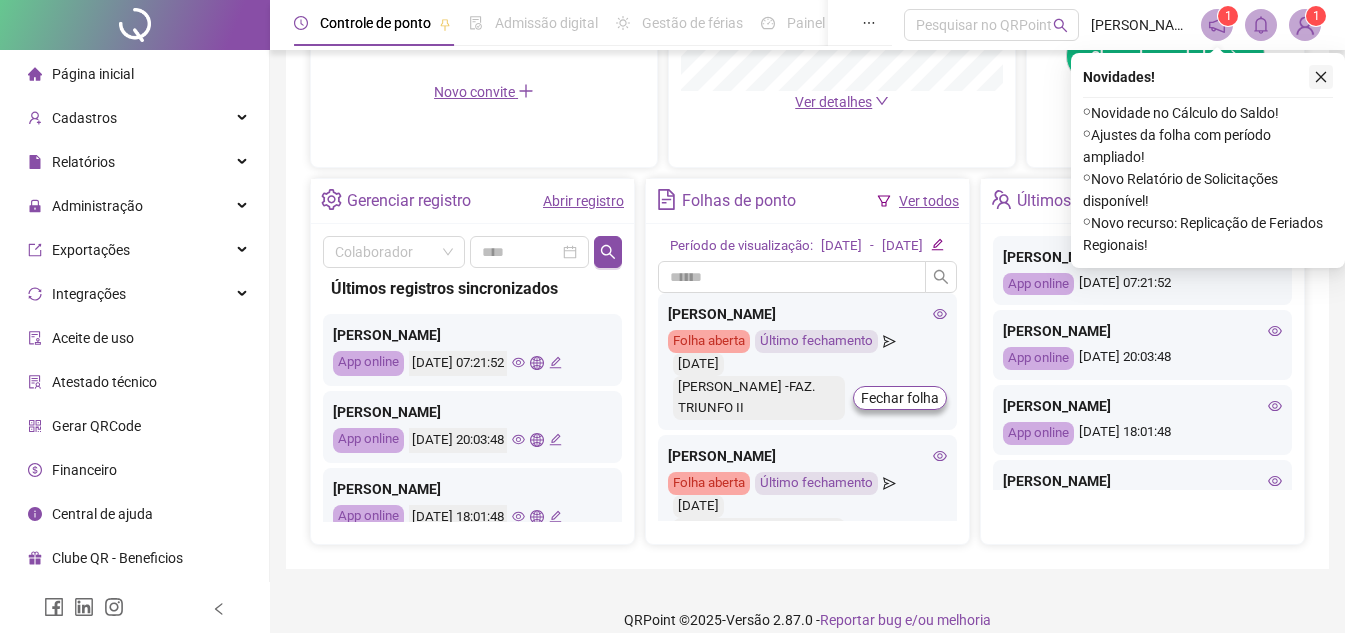 click 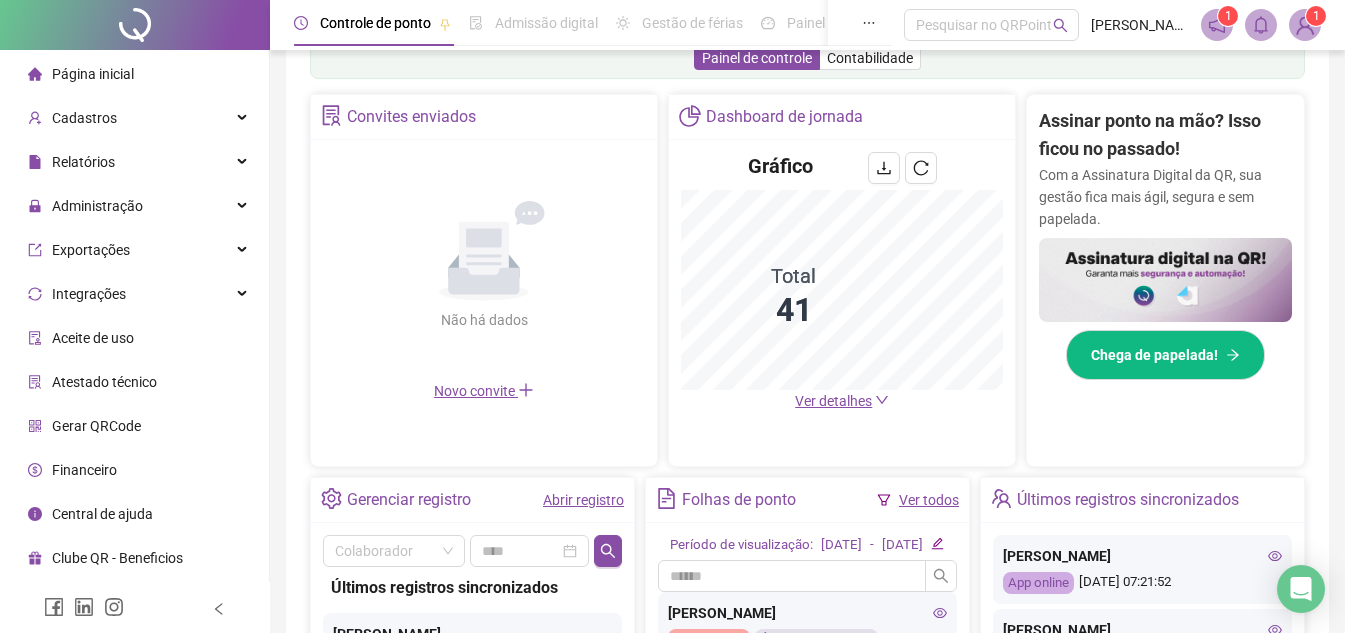 scroll, scrollTop: 347, scrollLeft: 0, axis: vertical 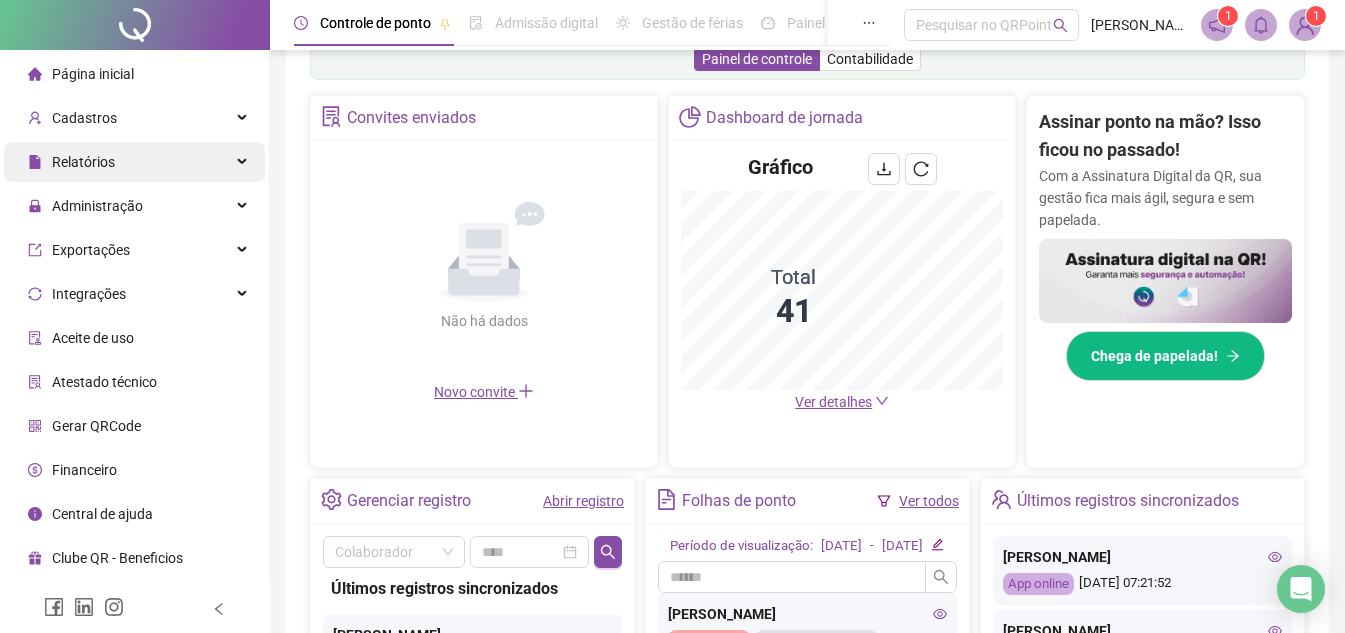 click on "Relatórios" at bounding box center (134, 162) 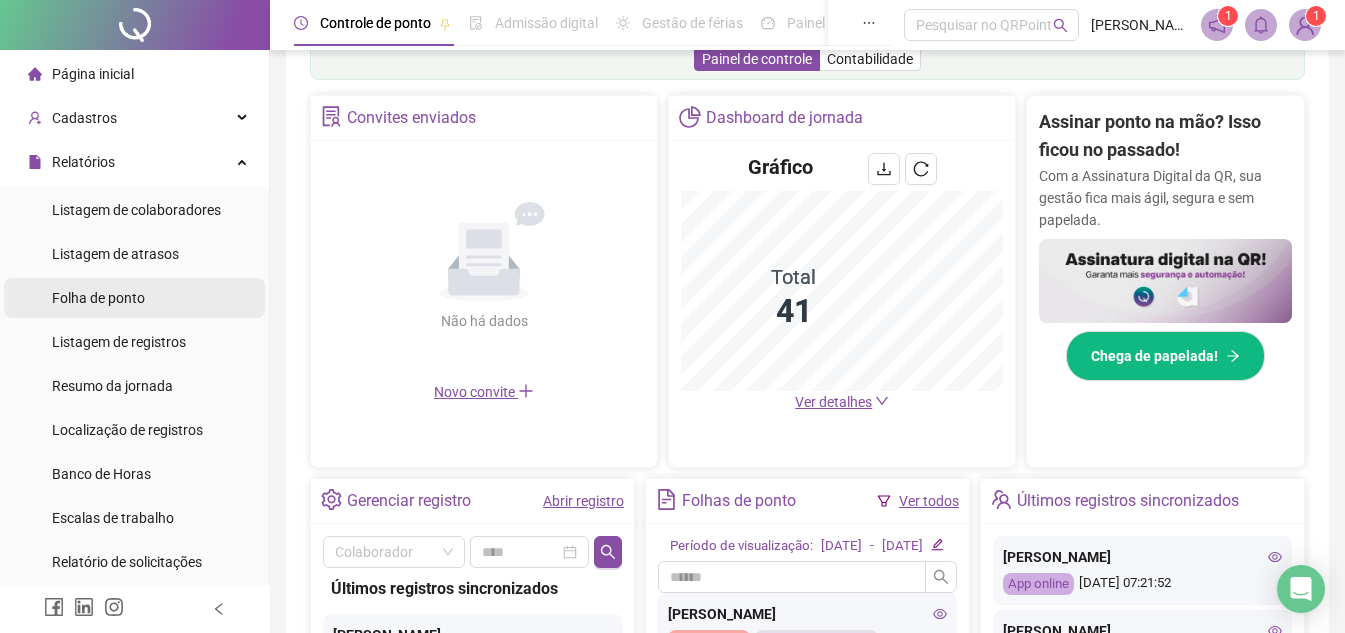 click on "Folha de ponto" at bounding box center (134, 298) 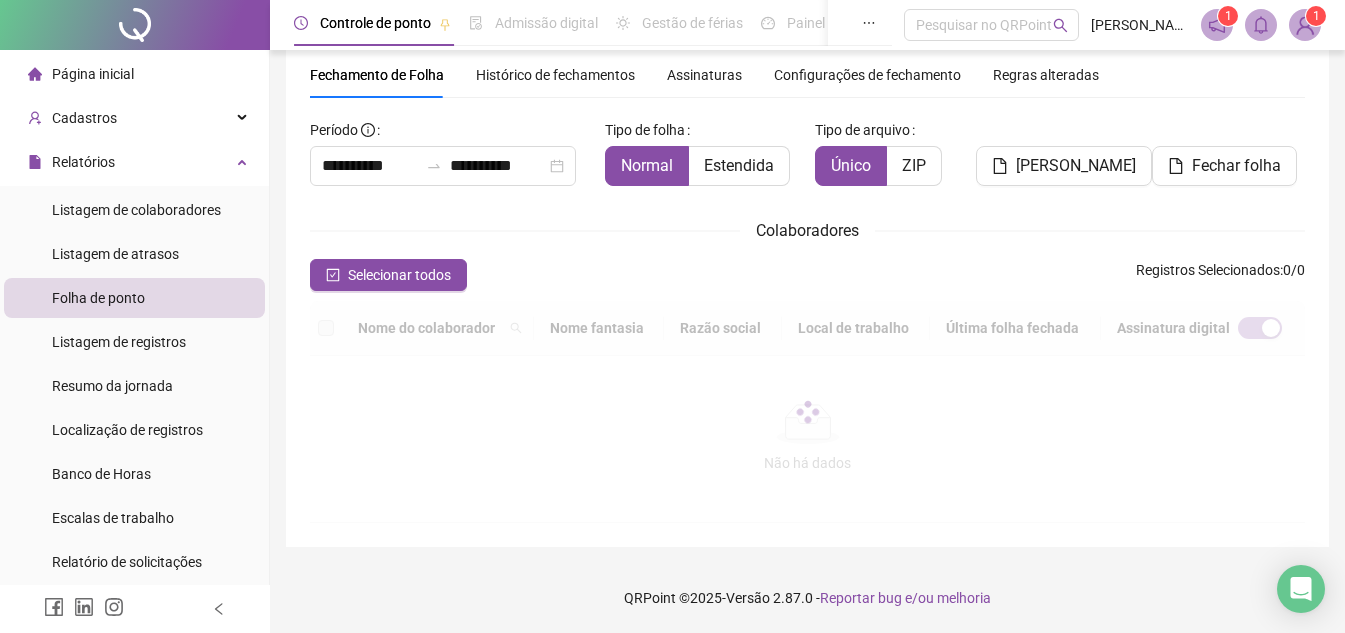 scroll, scrollTop: 93, scrollLeft: 0, axis: vertical 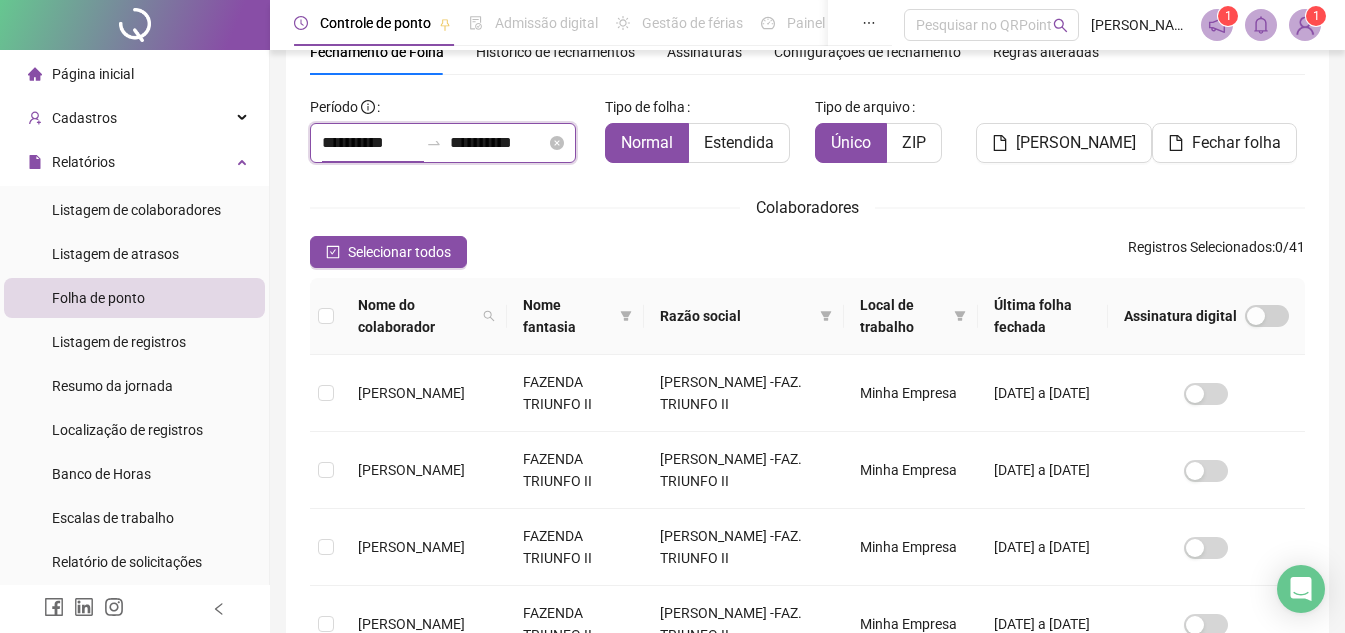 click on "**********" at bounding box center (370, 143) 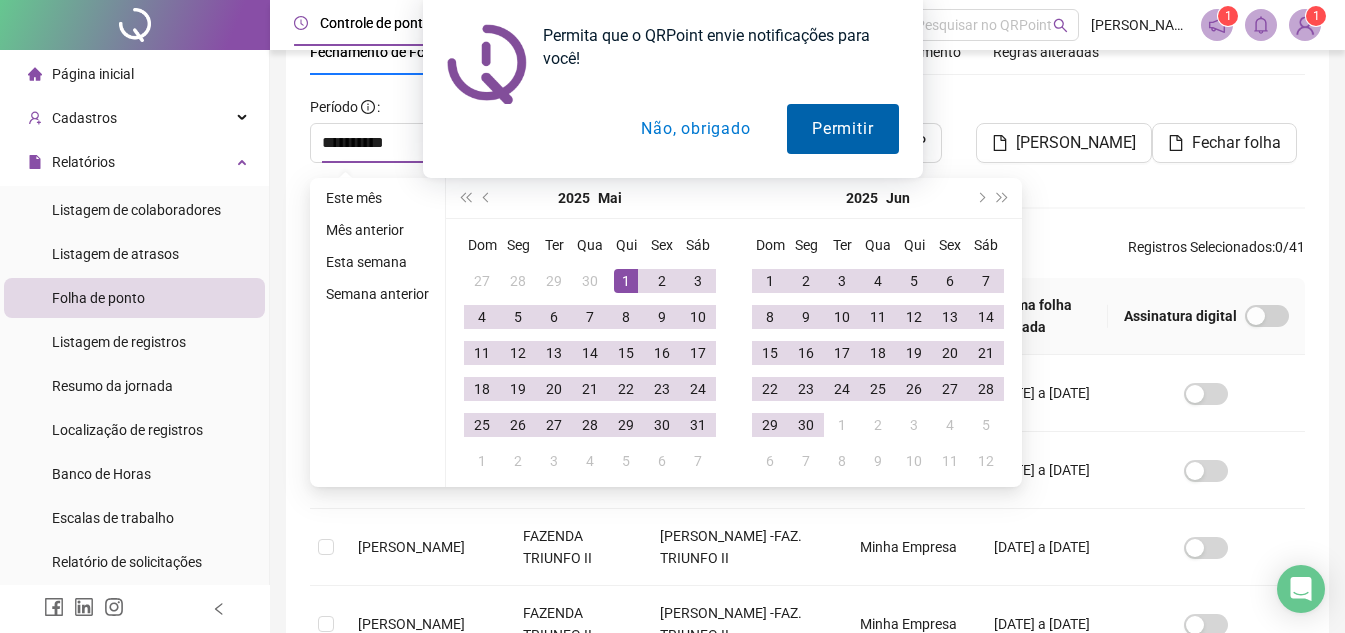 click on "Permitir" at bounding box center [842, 129] 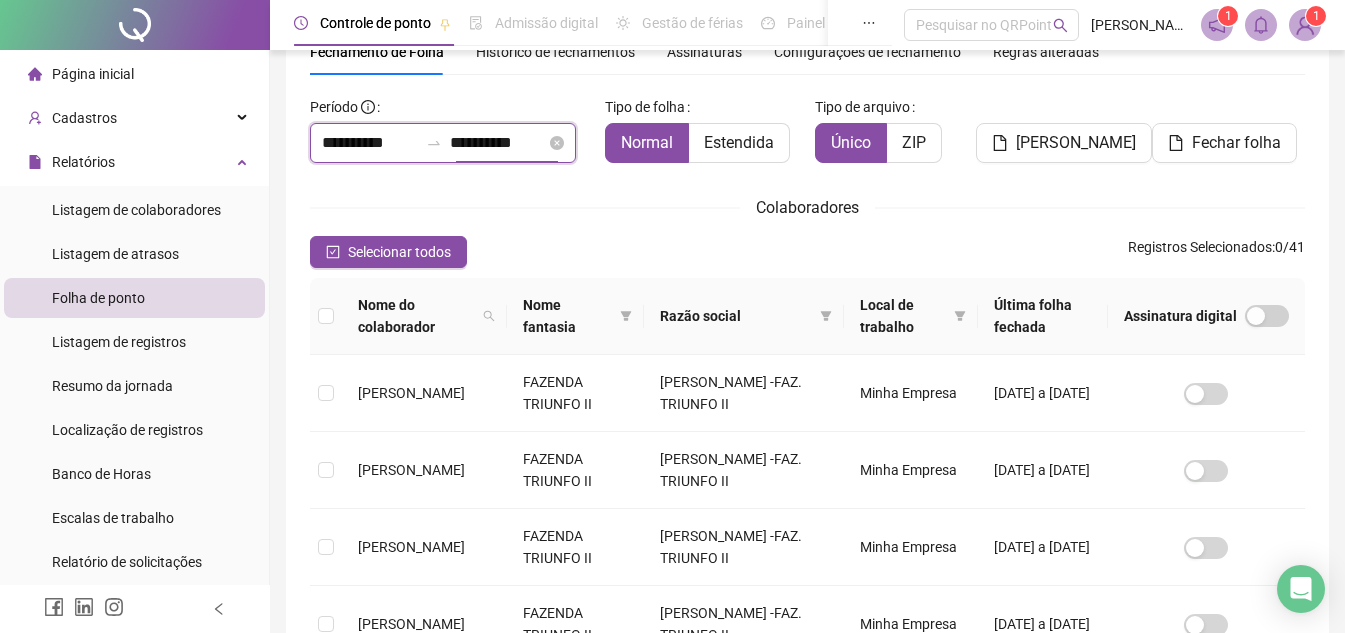 drag, startPoint x: 538, startPoint y: 143, endPoint x: 458, endPoint y: 141, distance: 80.024994 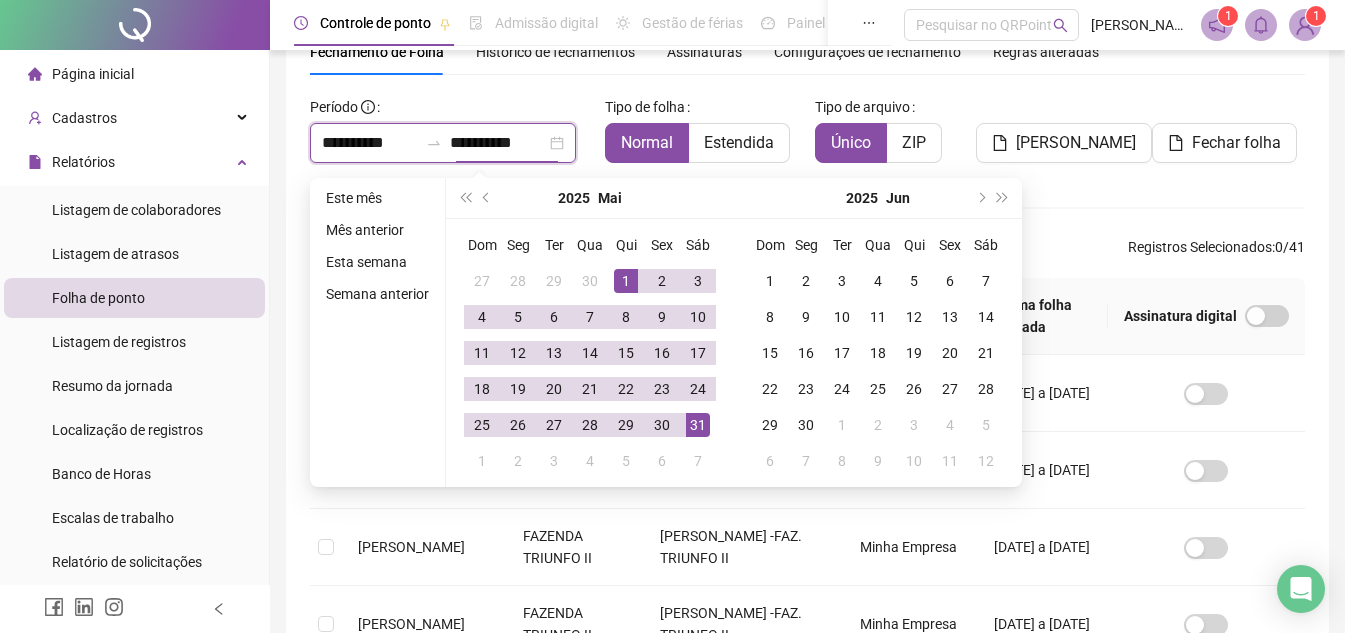 type on "**********" 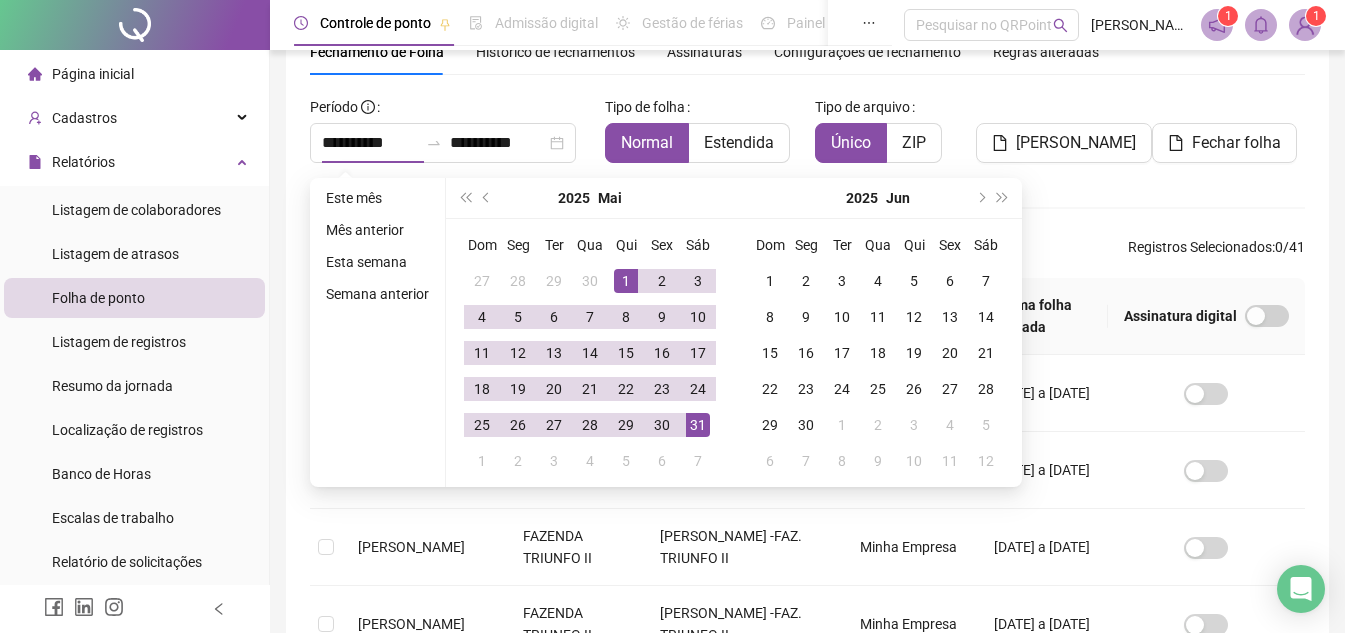 click on "Tipo de folha Normal Estendida" at bounding box center (702, 127) 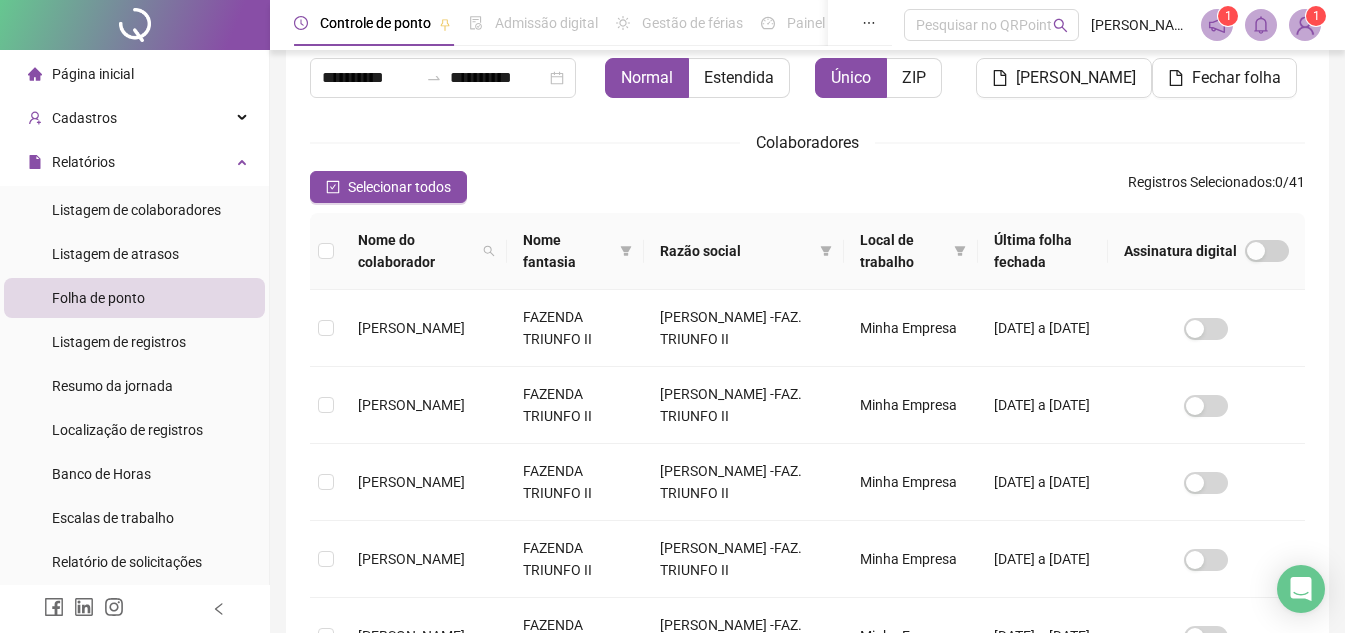 scroll, scrollTop: 193, scrollLeft: 0, axis: vertical 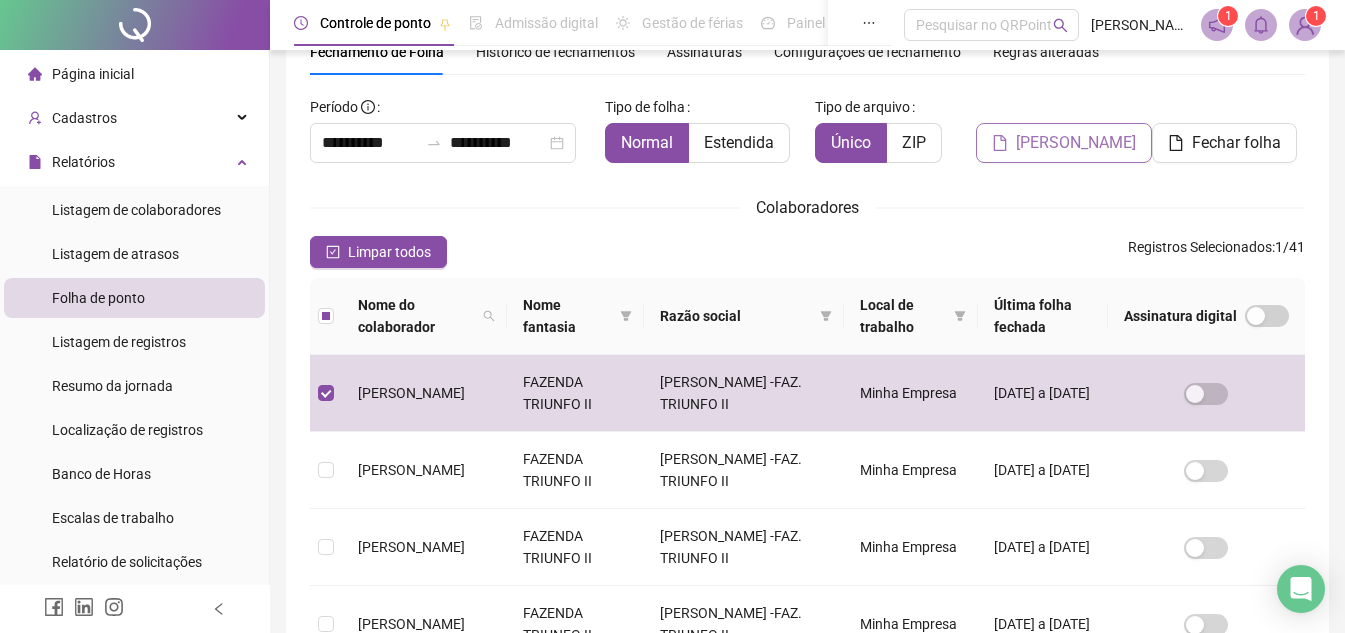 click on "[PERSON_NAME]" at bounding box center [1076, 143] 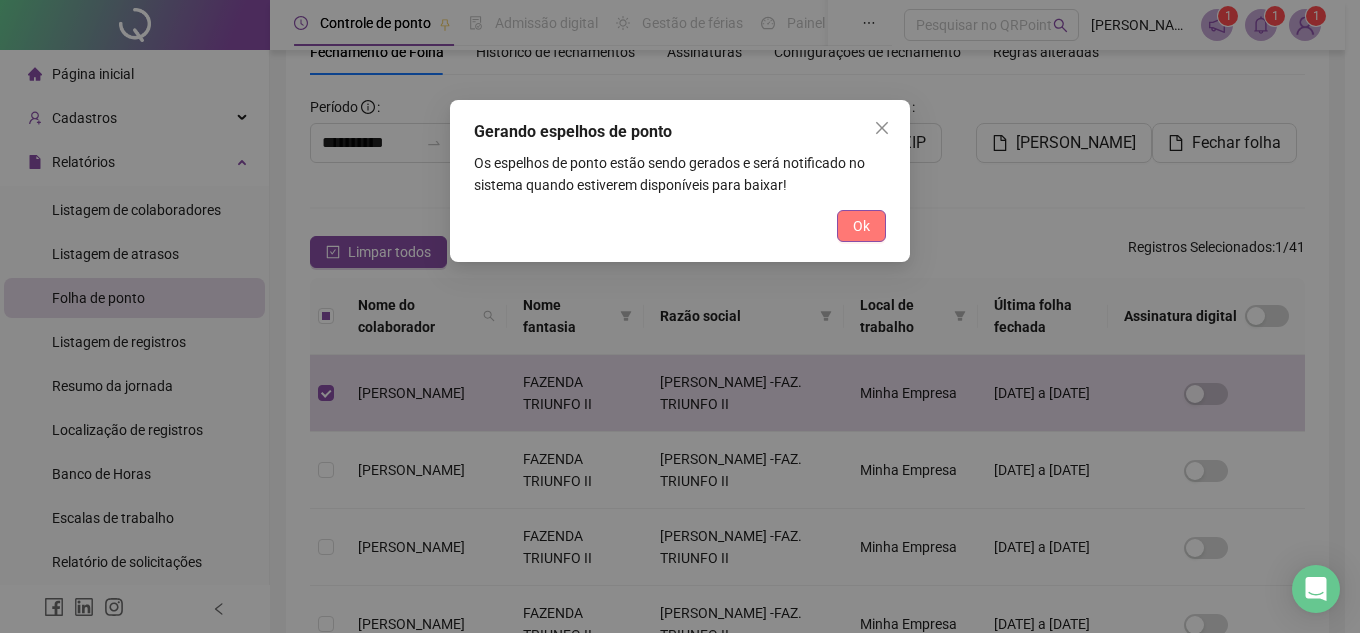 click on "Ok" at bounding box center [861, 226] 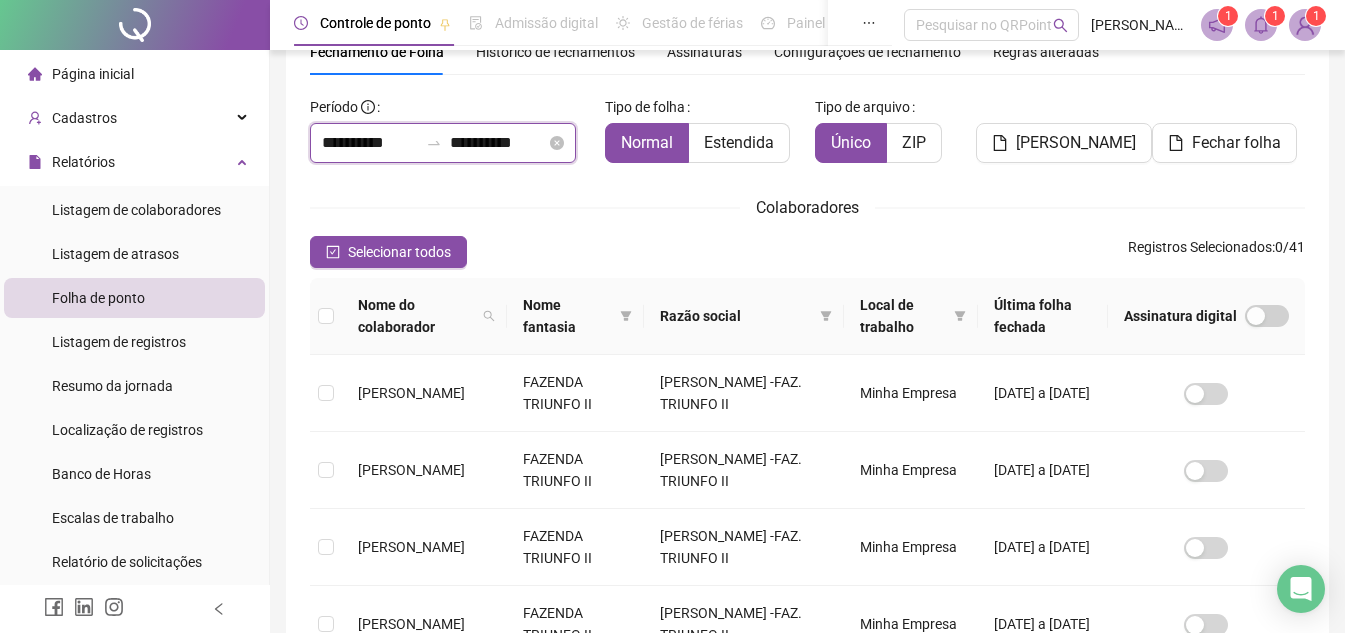 click on "**********" at bounding box center [370, 143] 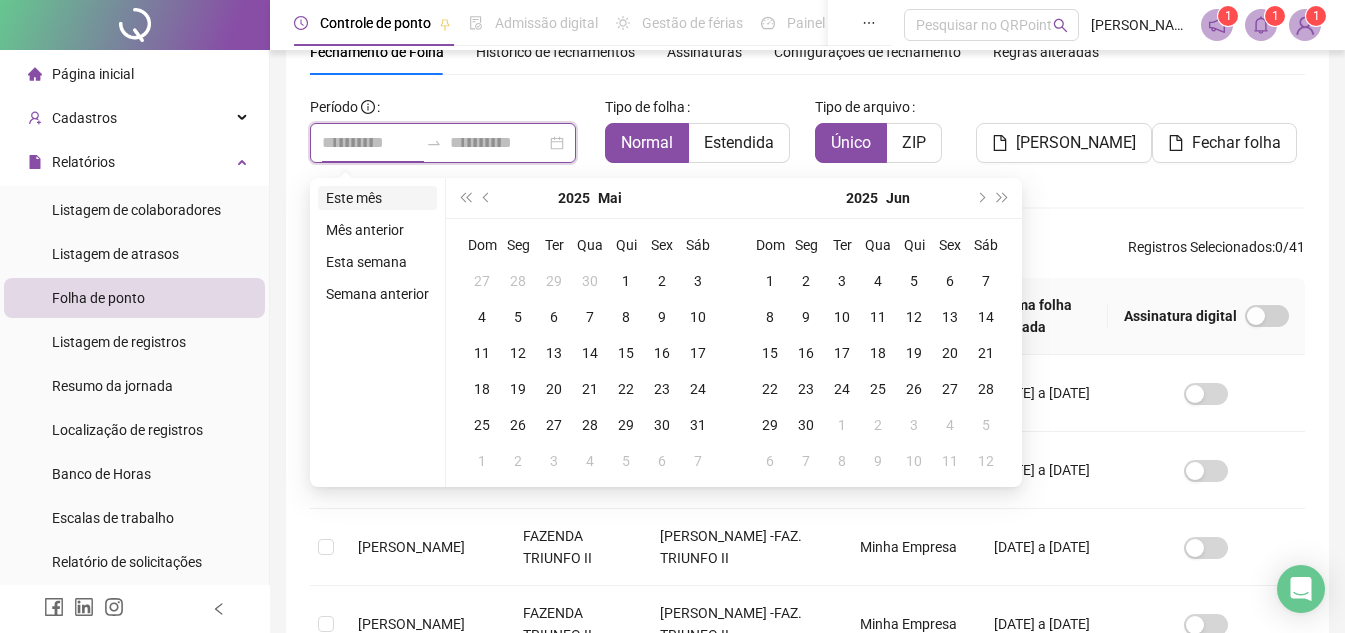 type on "**********" 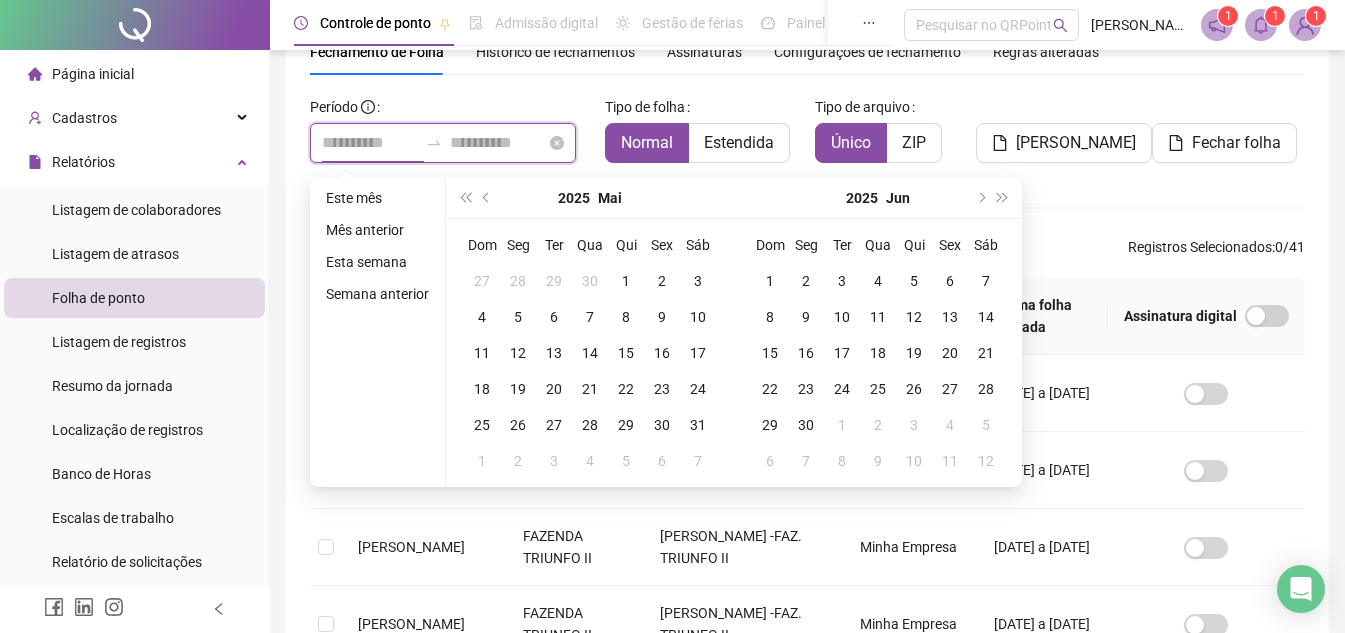 type on "**********" 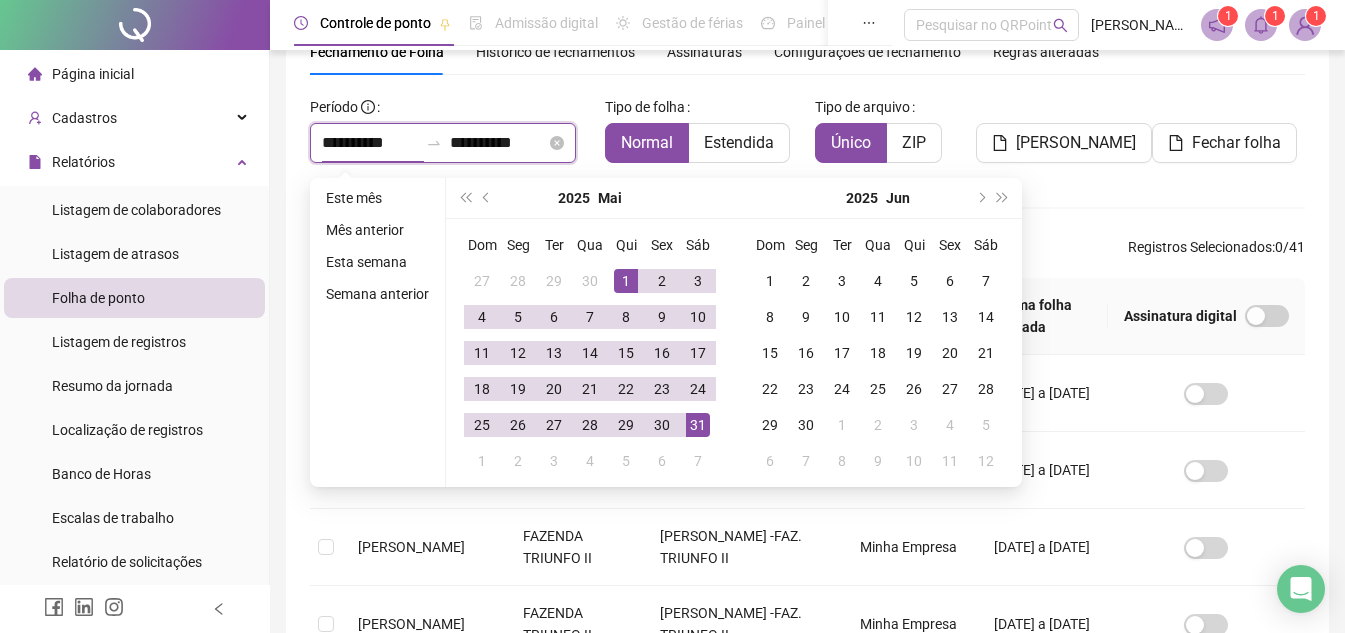 click on "**********" at bounding box center (370, 143) 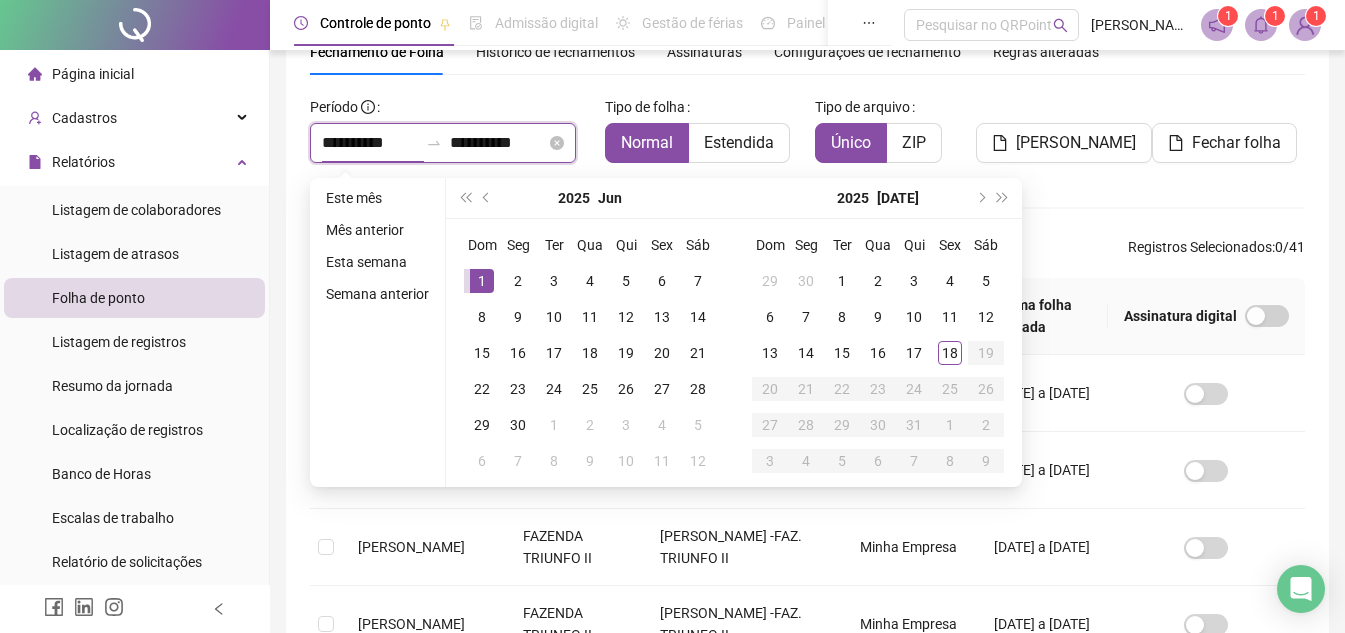 type on "**********" 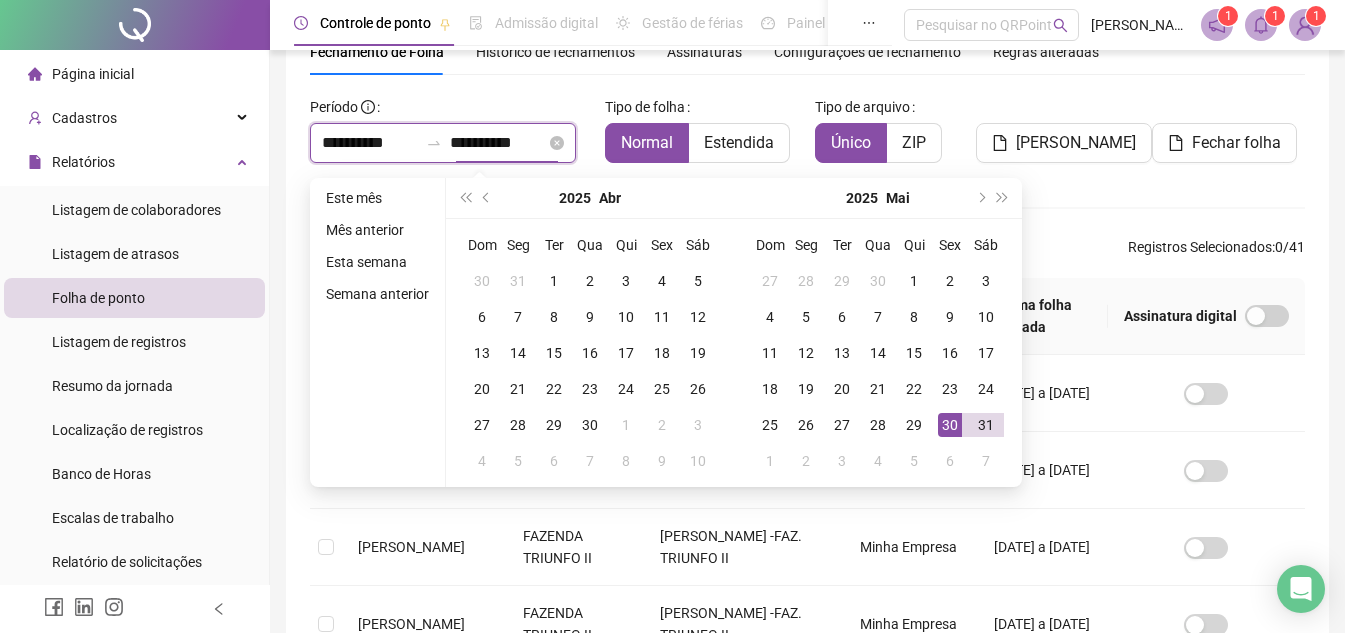 click on "**********" at bounding box center [498, 143] 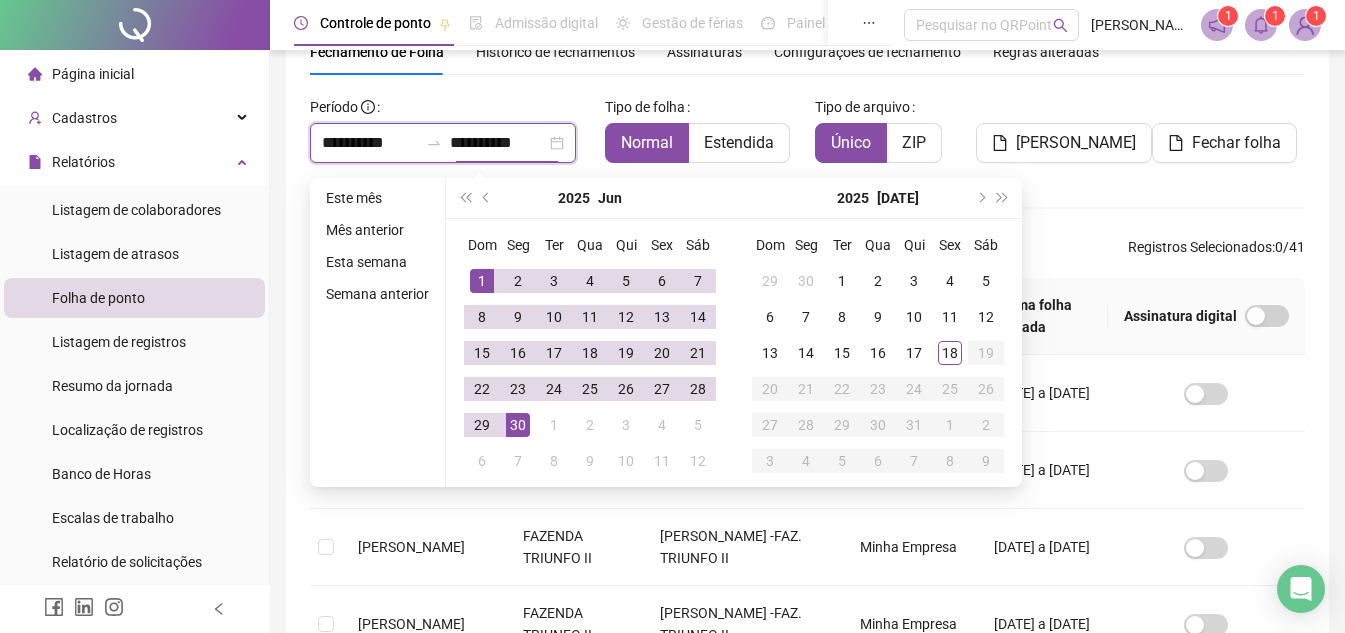 type on "**********" 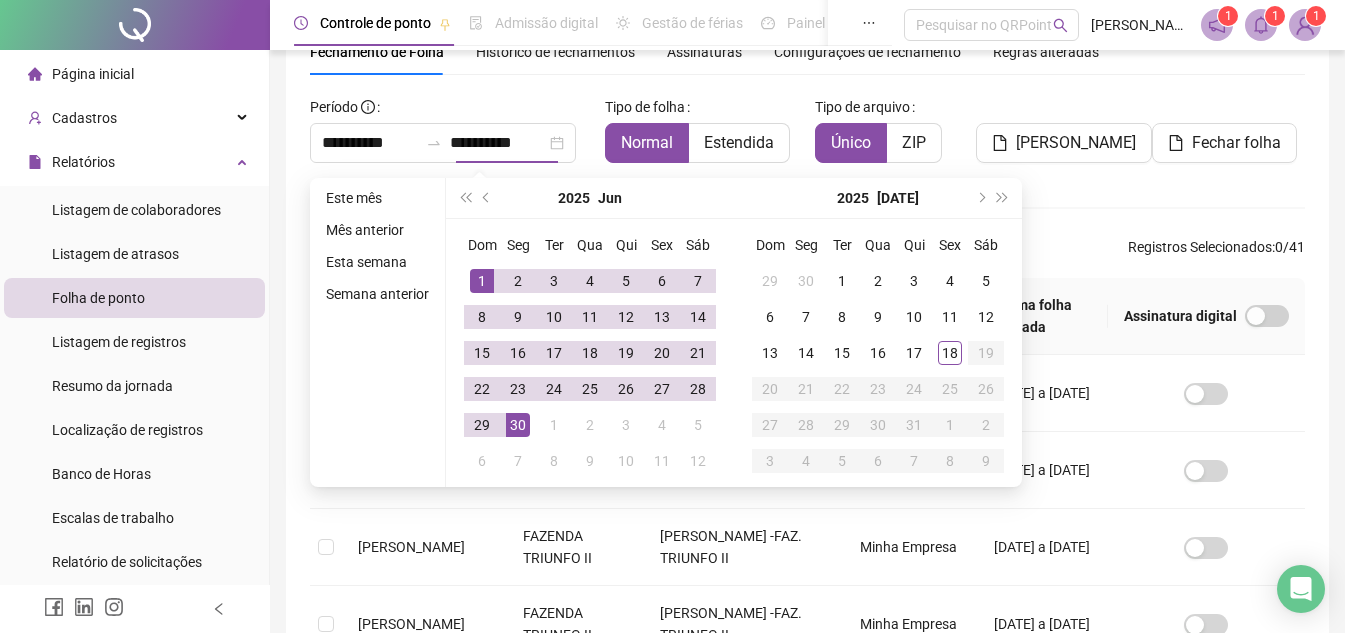 click on "**********" at bounding box center [807, 609] 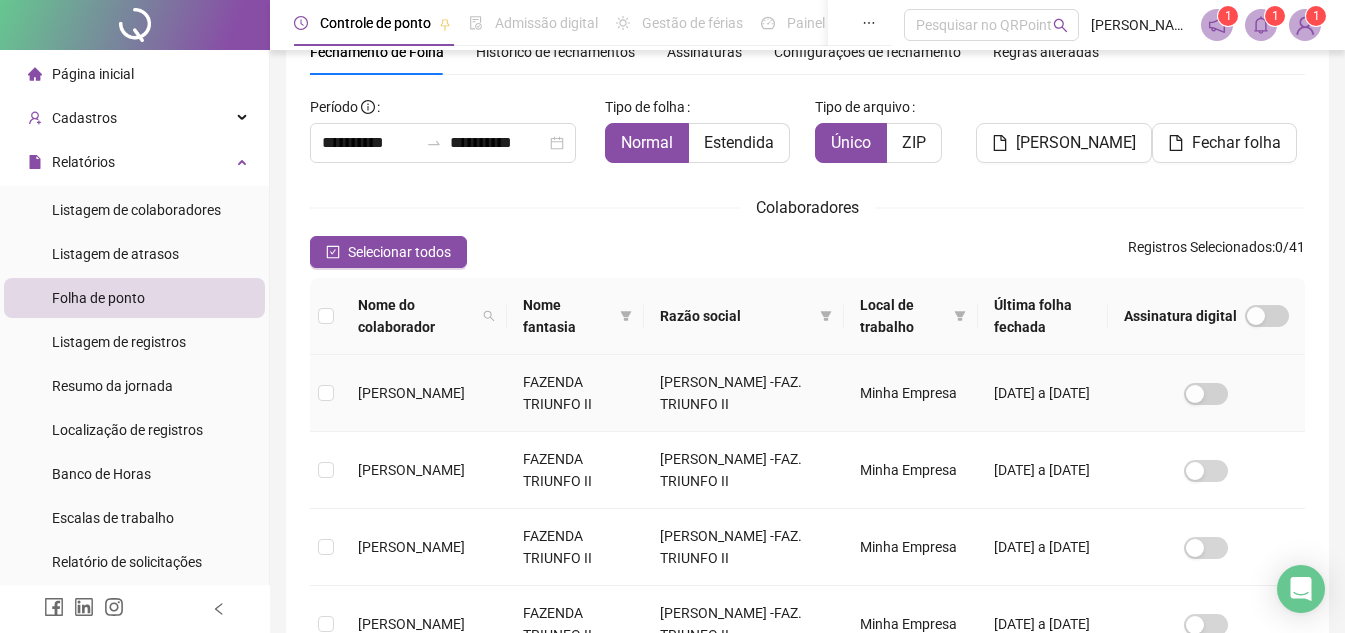 click at bounding box center [326, 393] 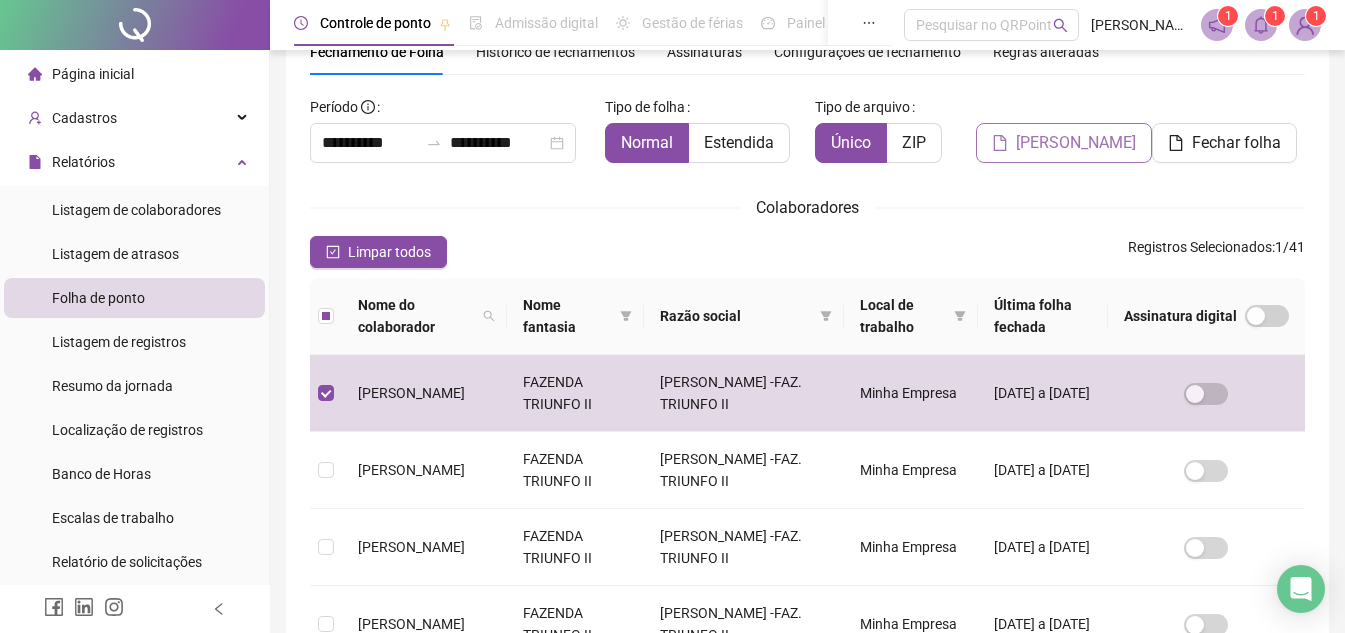 click on "[PERSON_NAME]" at bounding box center [1076, 143] 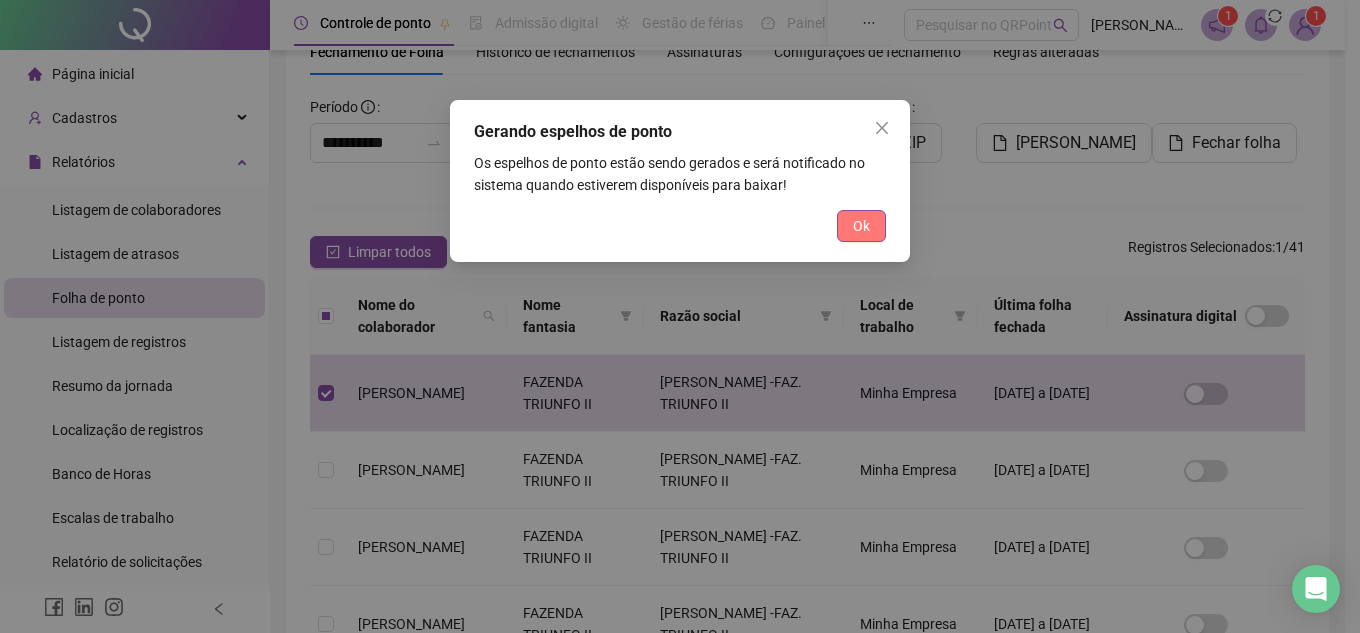 click on "Ok" at bounding box center [861, 226] 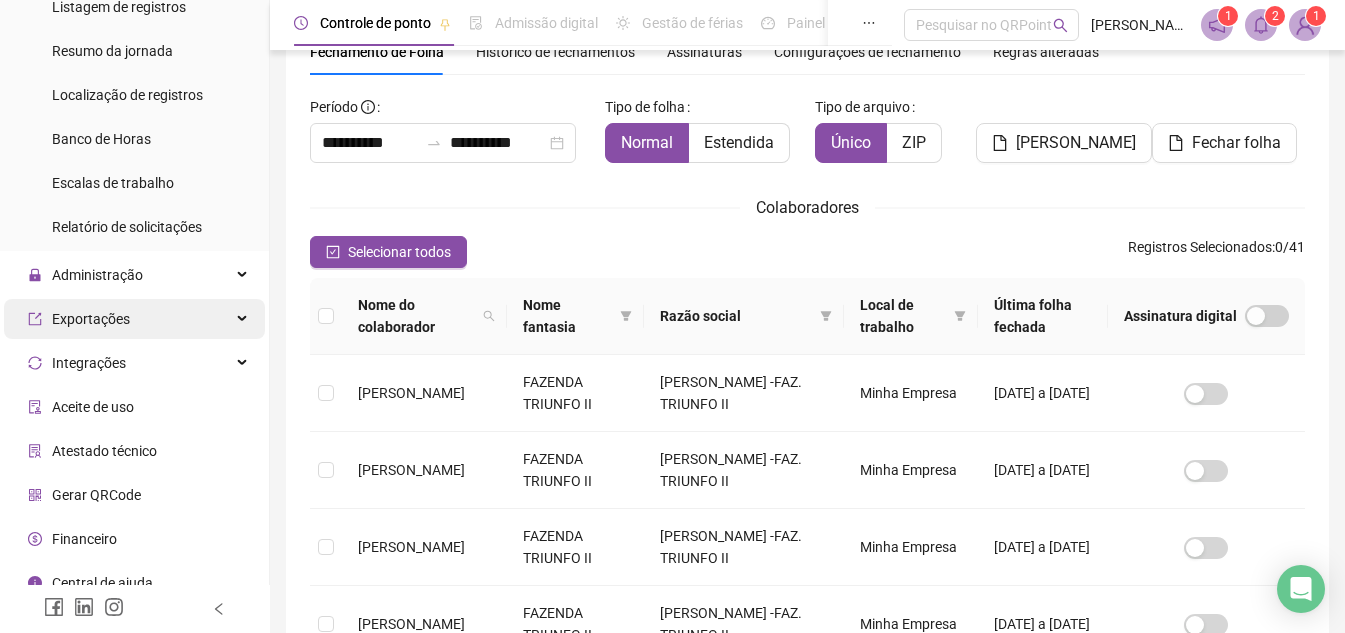 scroll, scrollTop: 353, scrollLeft: 0, axis: vertical 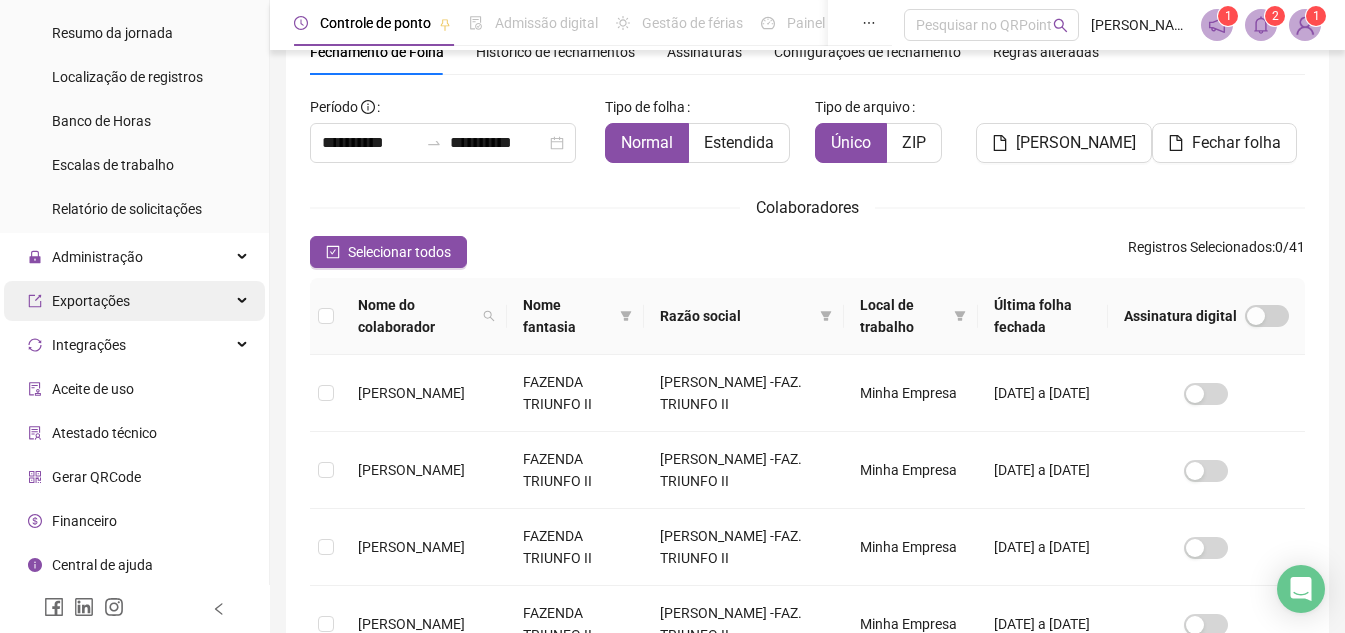 click on "Exportações" at bounding box center (91, 301) 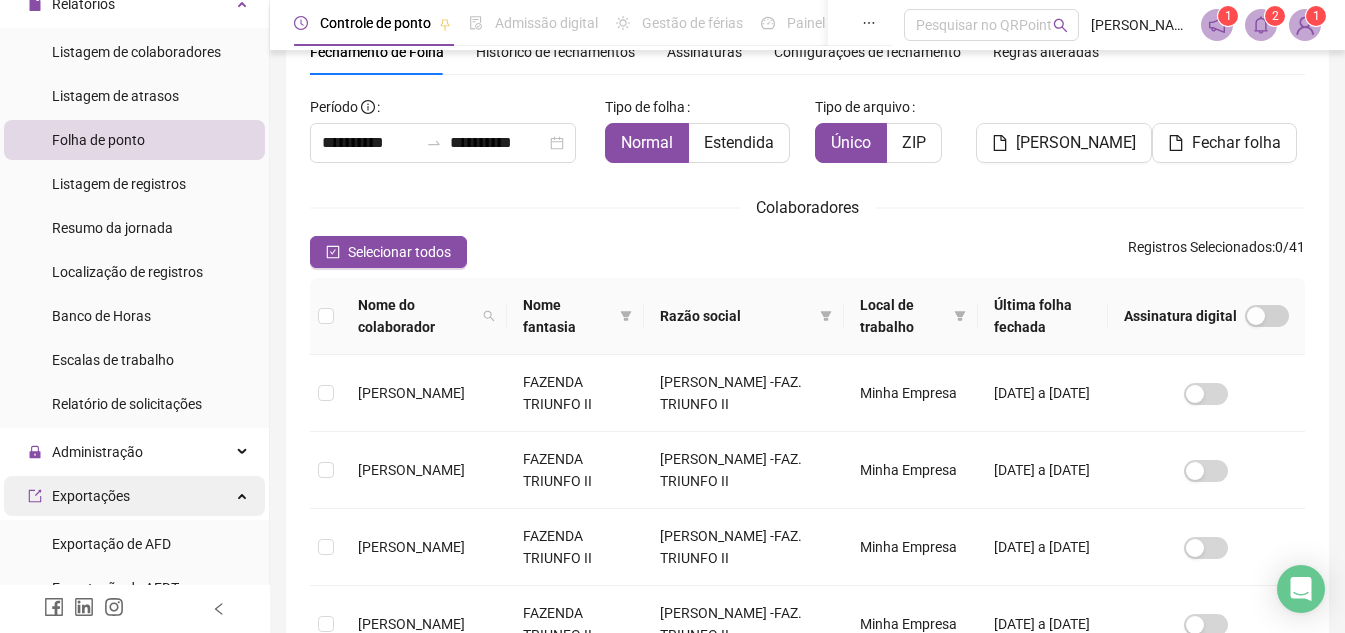 scroll, scrollTop: 153, scrollLeft: 0, axis: vertical 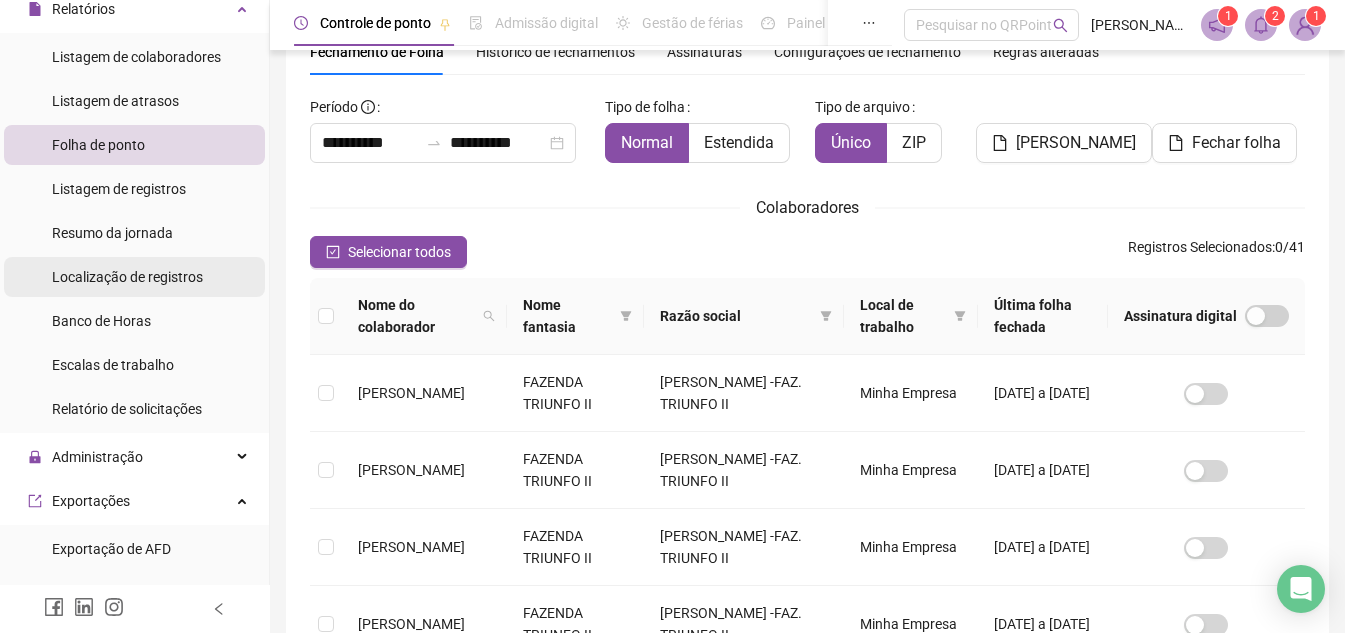 click on "Localização de registros" at bounding box center [127, 277] 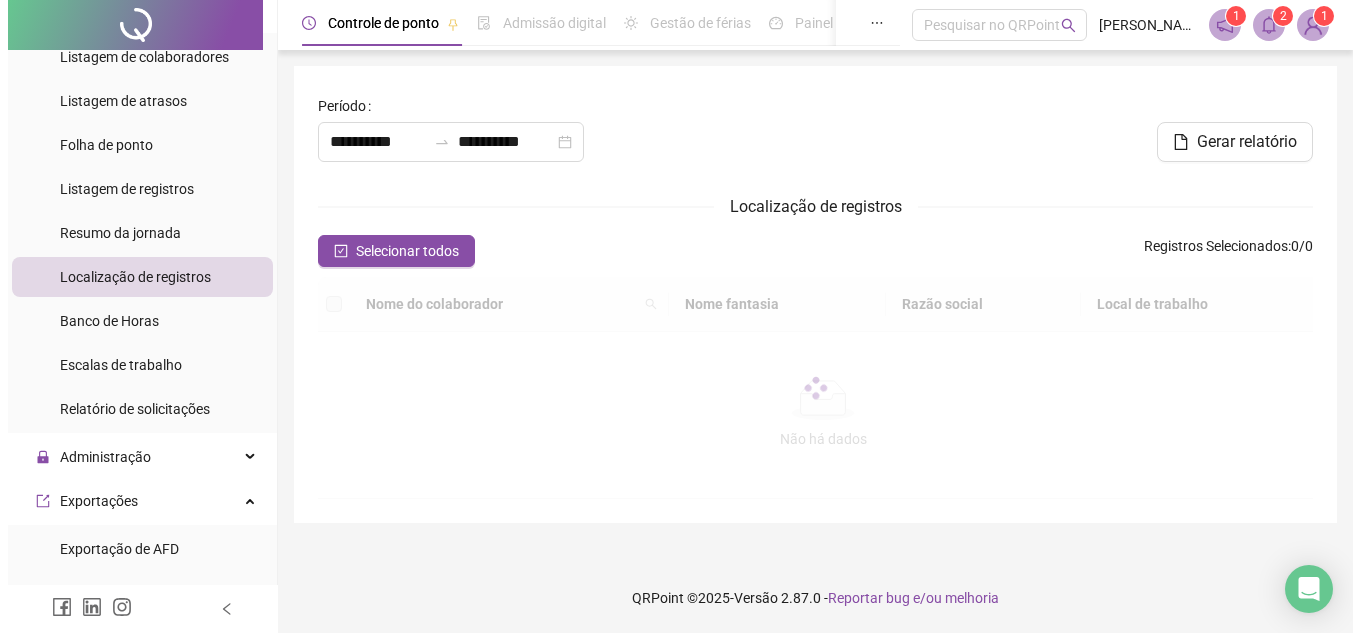 scroll, scrollTop: 0, scrollLeft: 0, axis: both 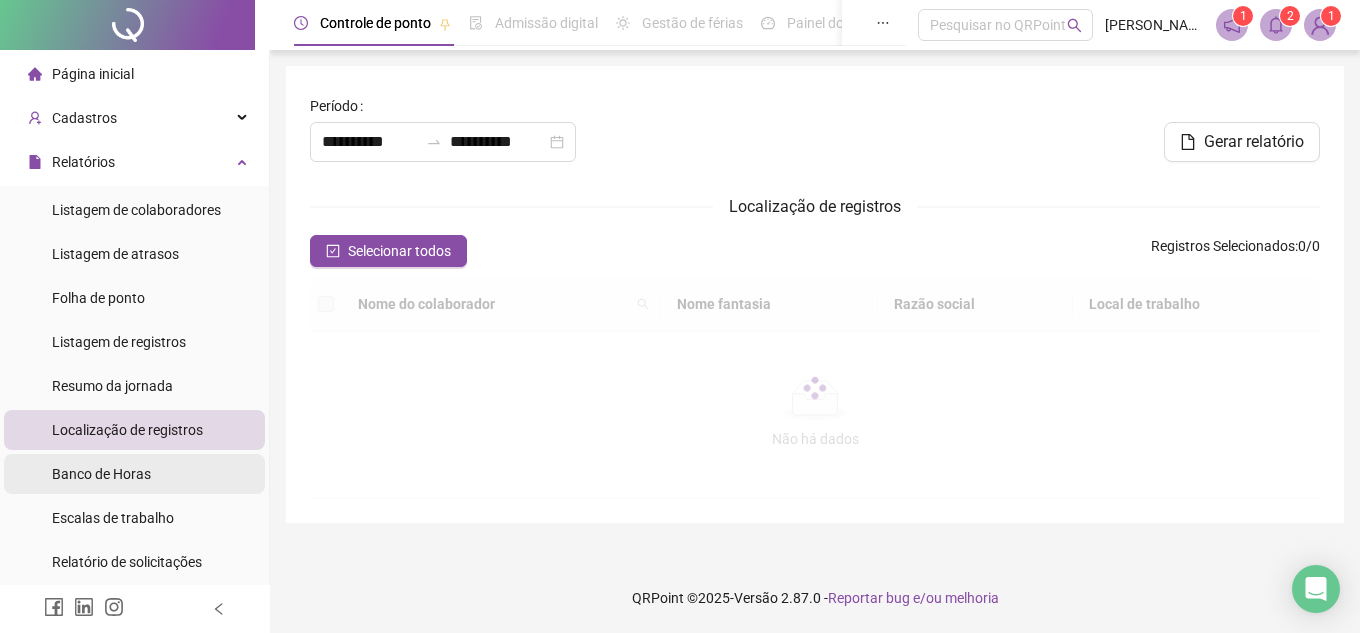click on "Banco de Horas" at bounding box center [134, 474] 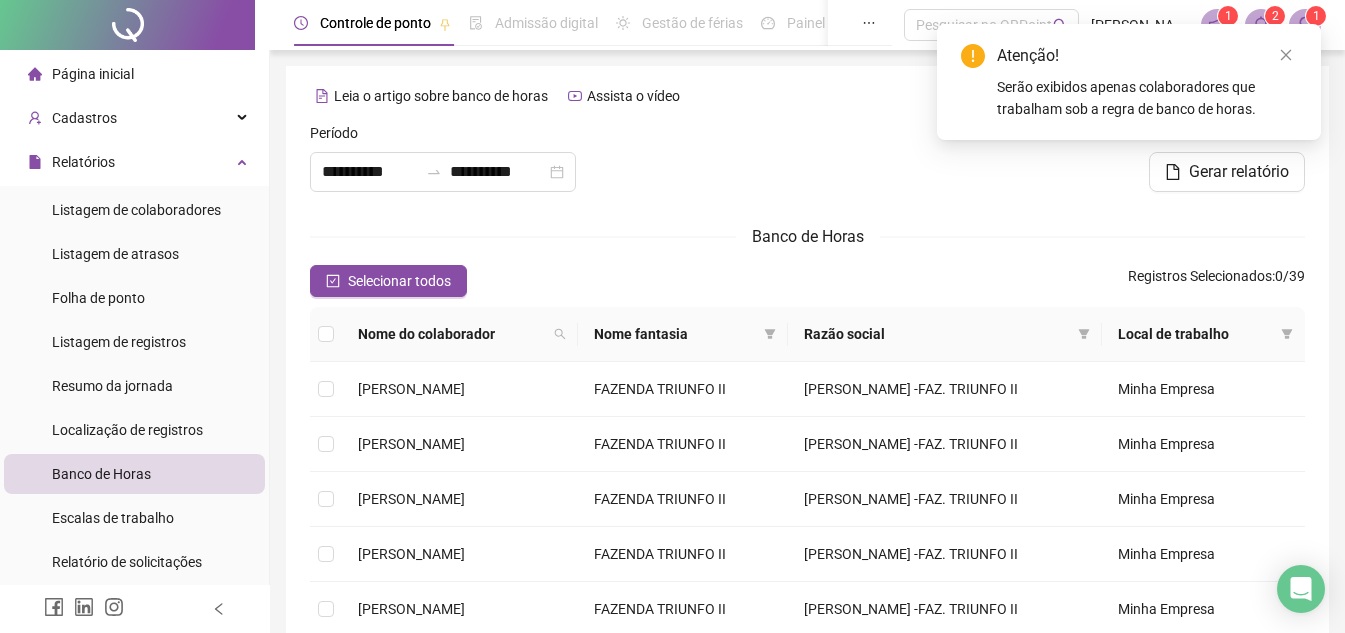 type on "**********" 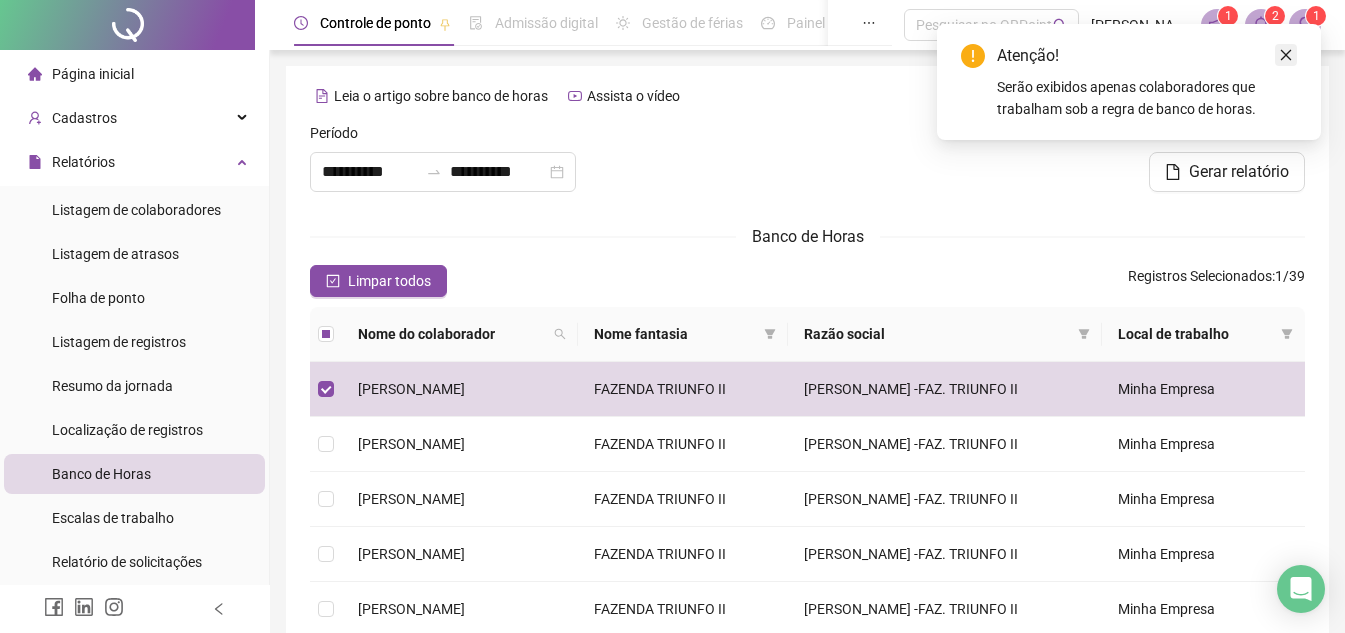 click 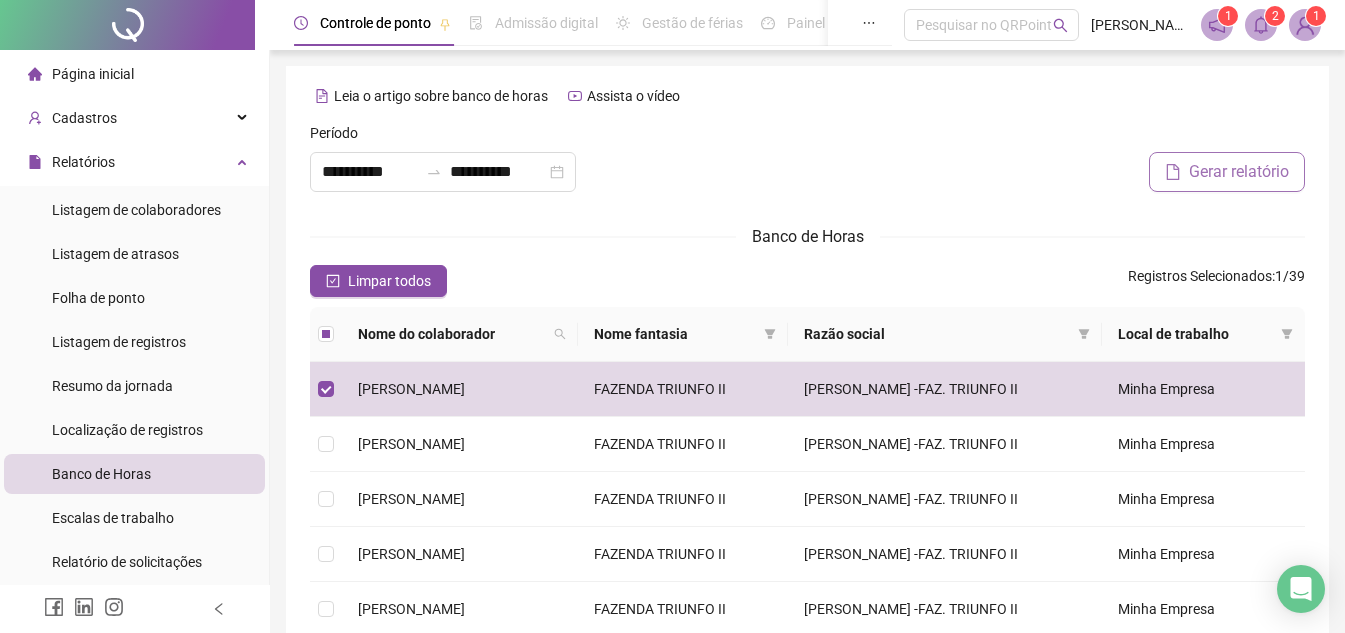 click on "Gerar relatório" at bounding box center [1239, 172] 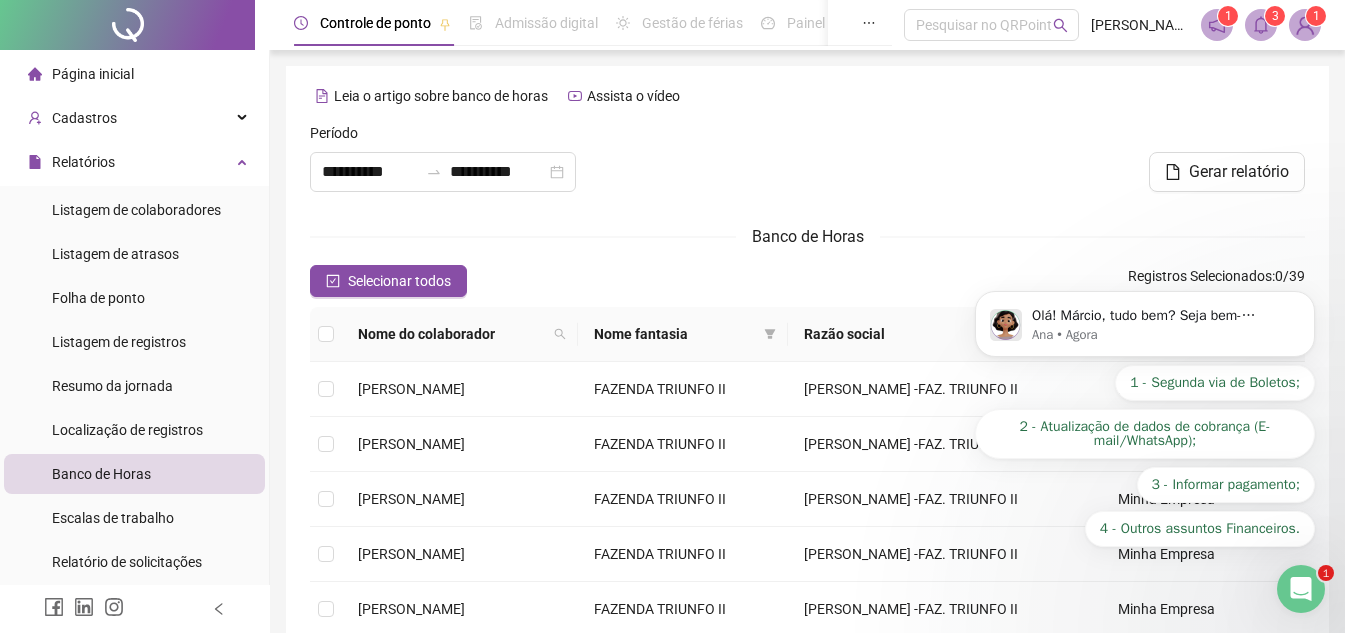 scroll, scrollTop: 0, scrollLeft: 0, axis: both 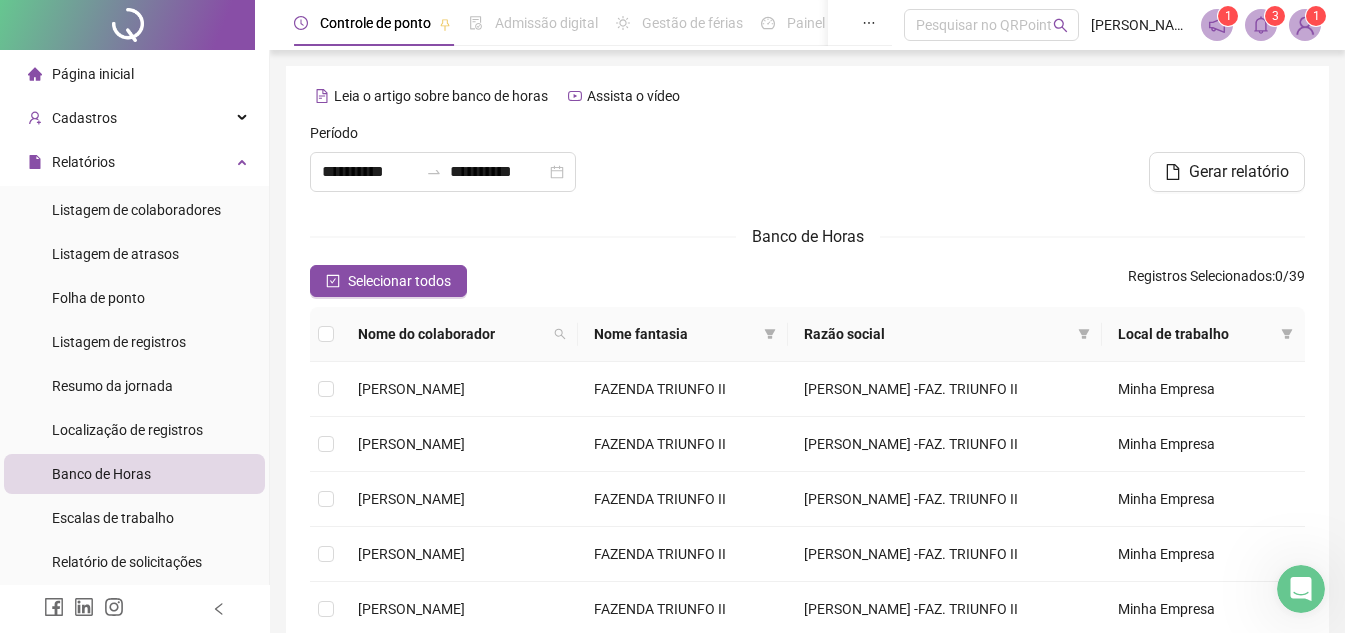 click at bounding box center (1144, 137) 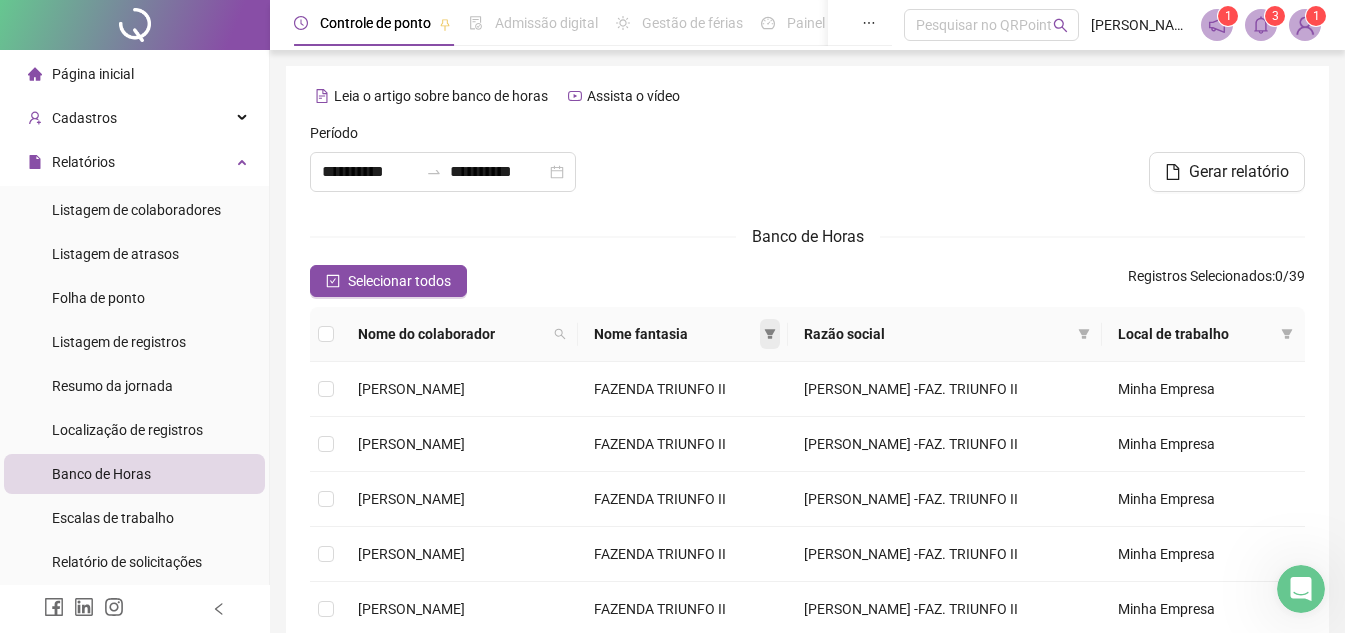 scroll, scrollTop: 400, scrollLeft: 0, axis: vertical 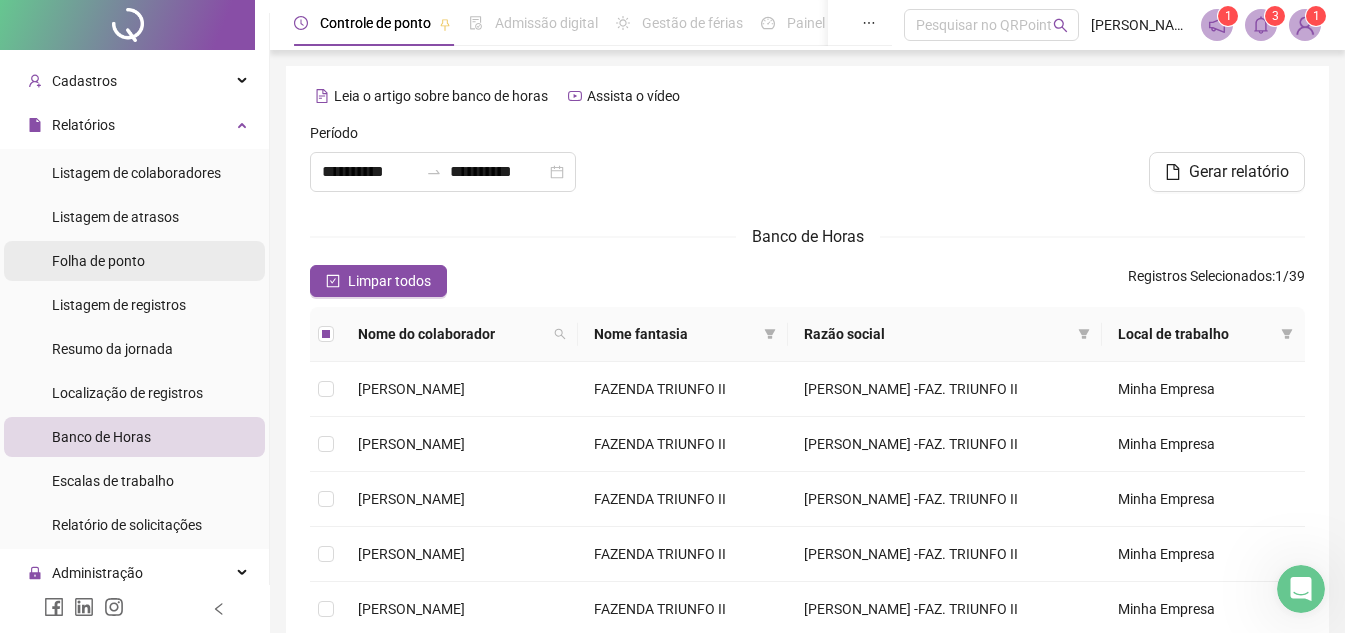 click on "Folha de ponto" at bounding box center (134, 261) 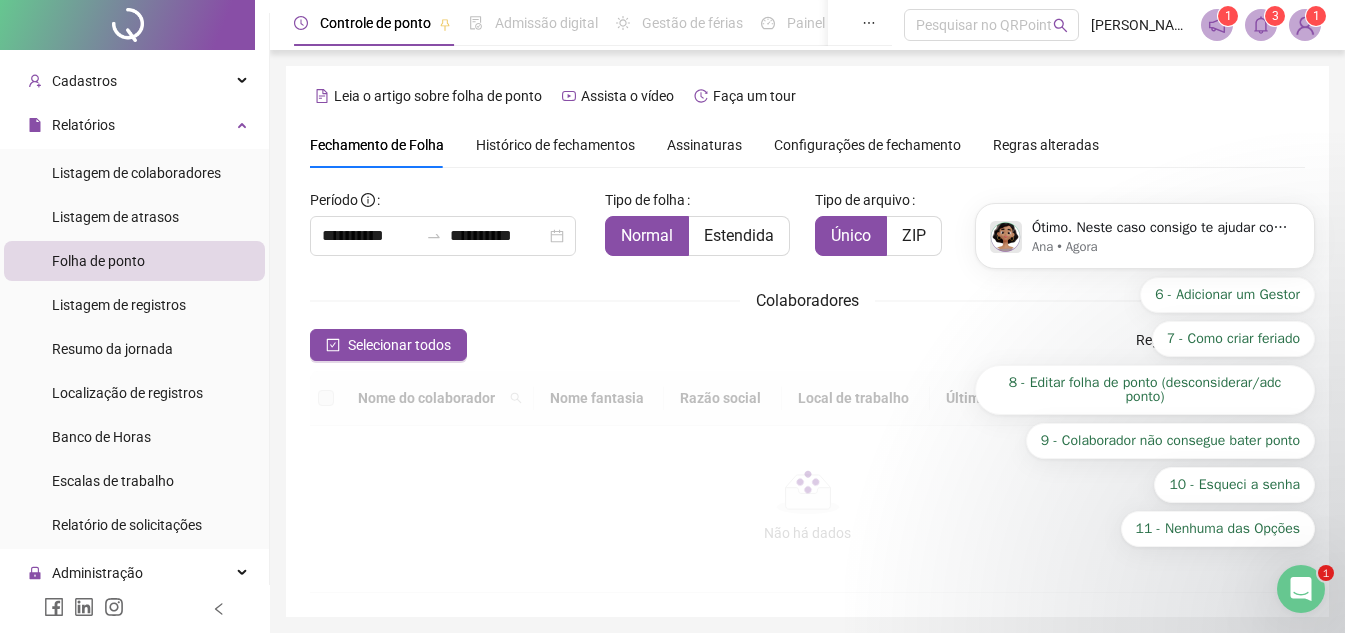 scroll, scrollTop: 0, scrollLeft: 0, axis: both 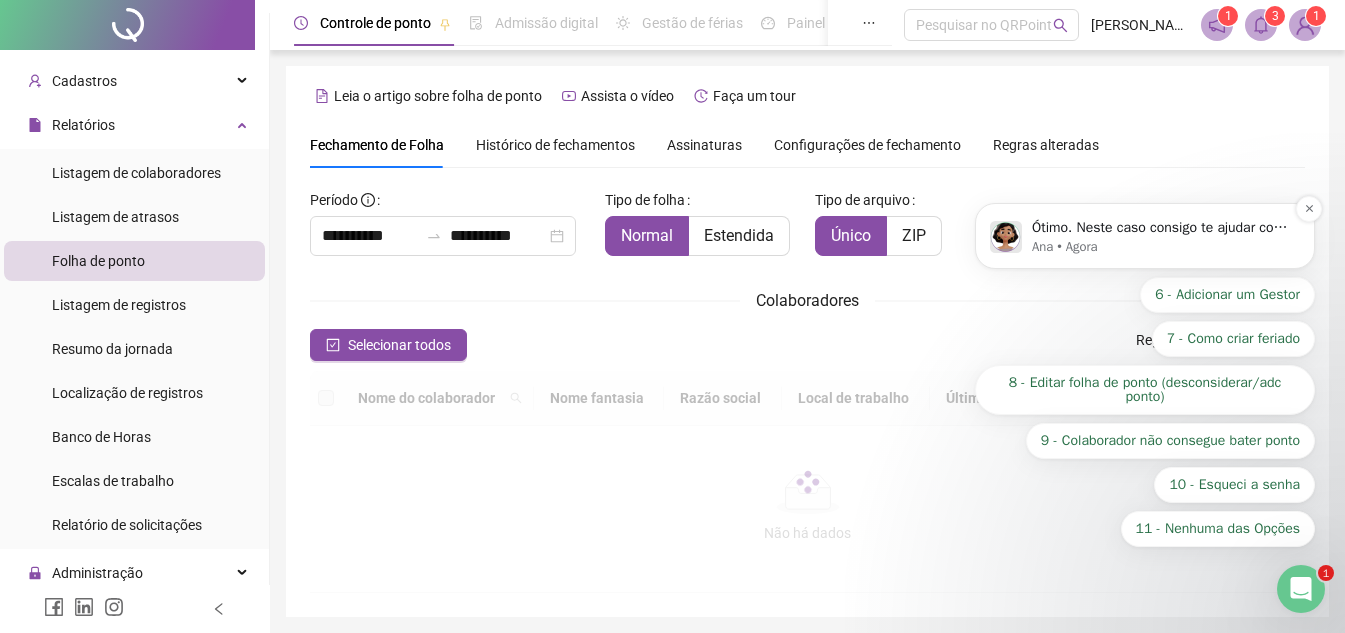 click on "Ótimo. Neste caso consigo te ajudar com algumas opções. Escolha abaixo aquela que você precisa:" at bounding box center (1161, 228) 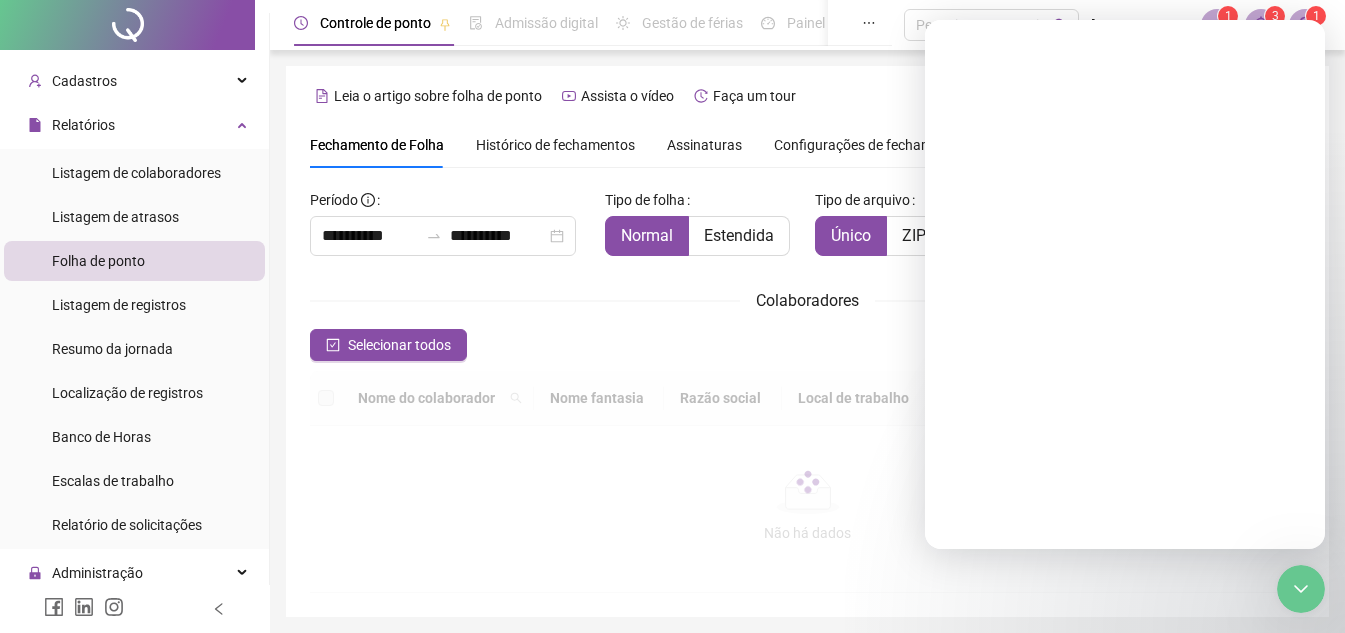 scroll, scrollTop: 0, scrollLeft: 0, axis: both 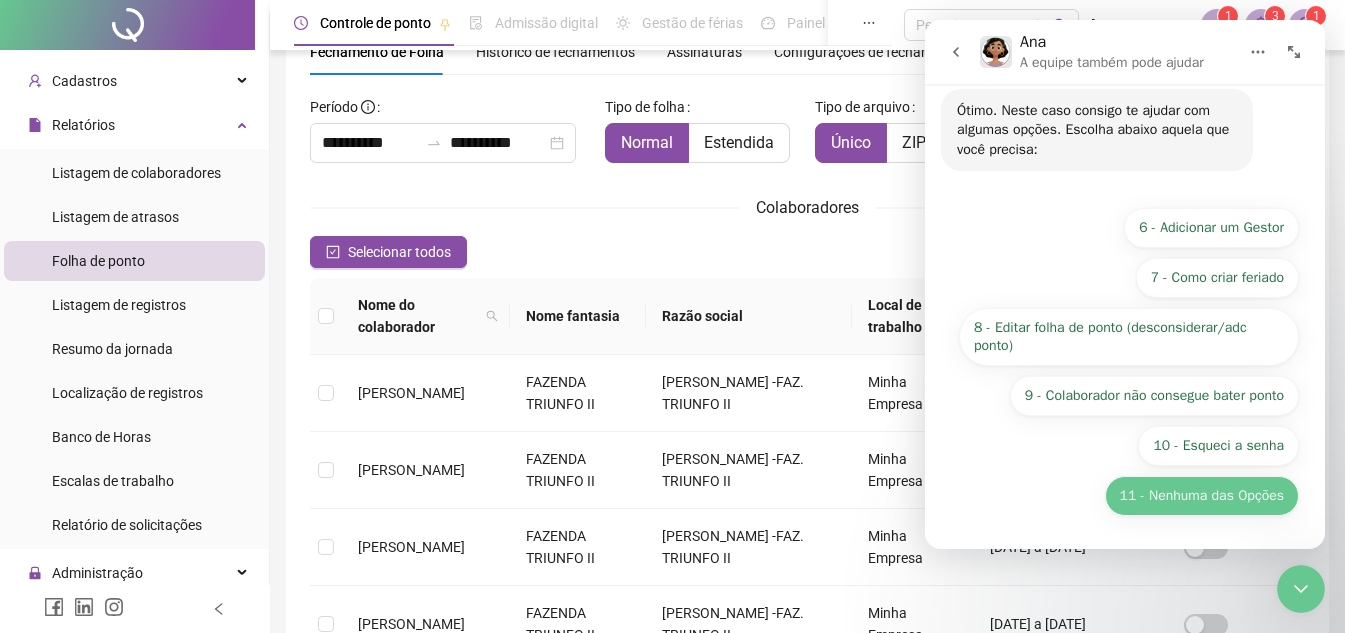 click on "11 - Nenhuma das Opções" at bounding box center [1202, 496] 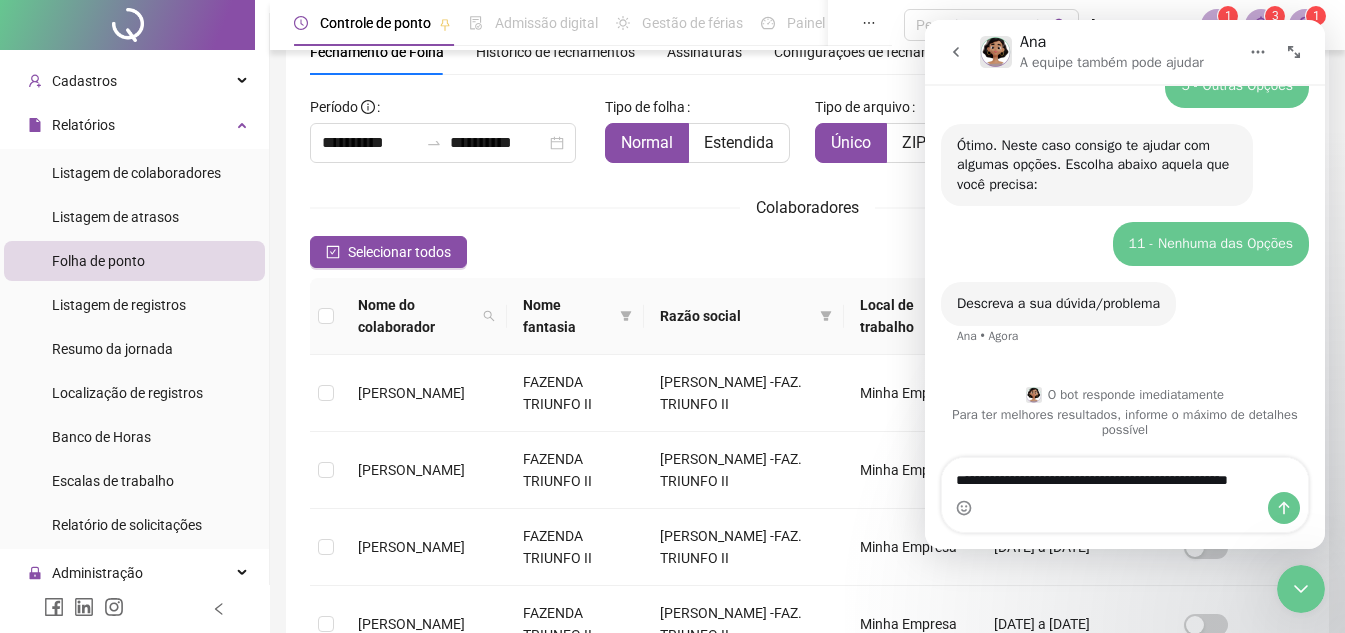 scroll, scrollTop: 320, scrollLeft: 0, axis: vertical 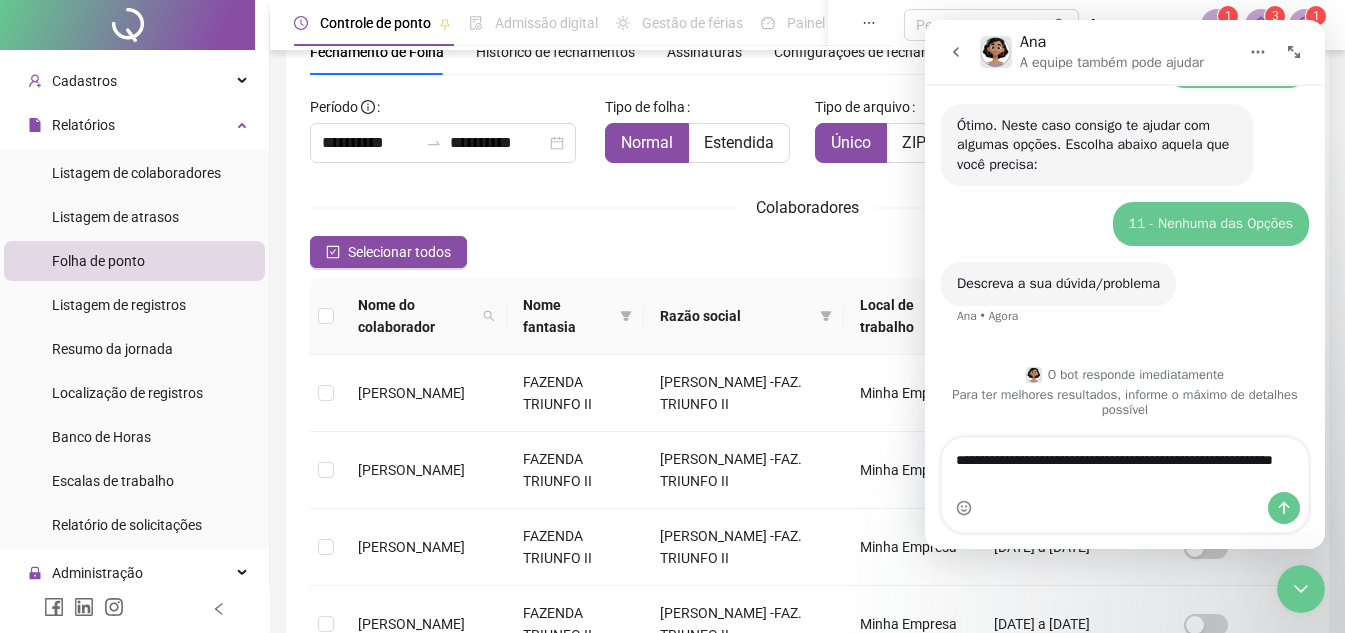 click on "**********" at bounding box center (1125, 465) 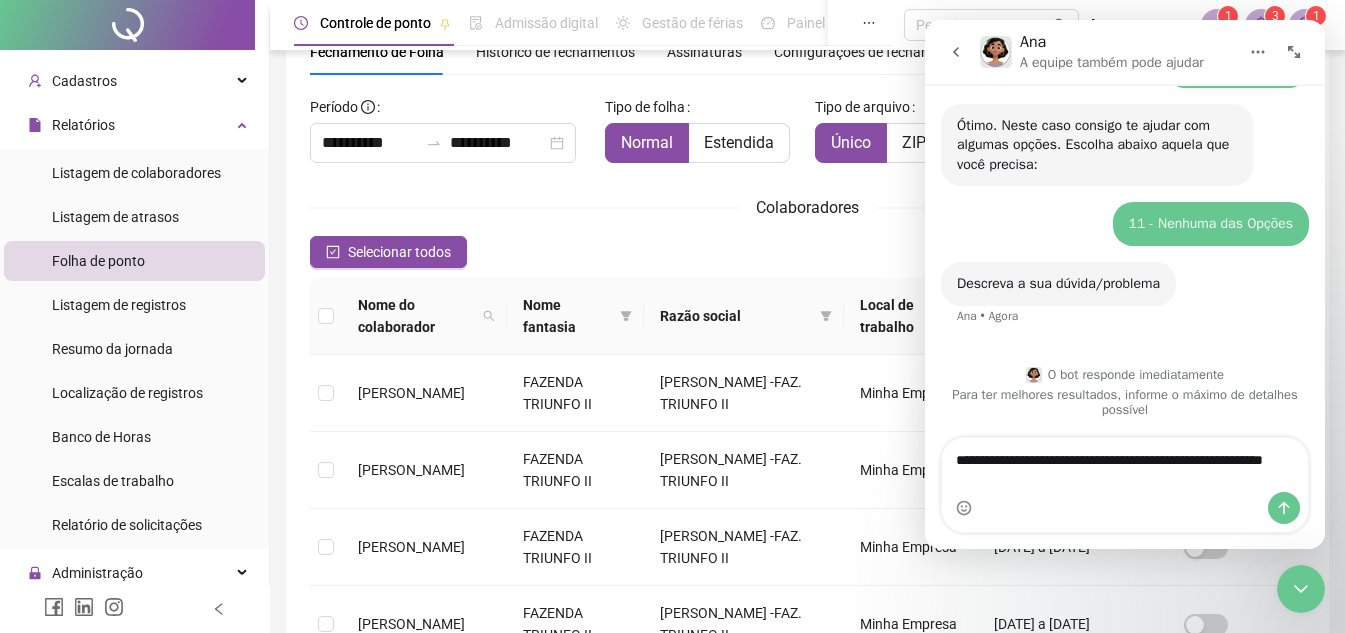 click on "**********" at bounding box center [1125, 465] 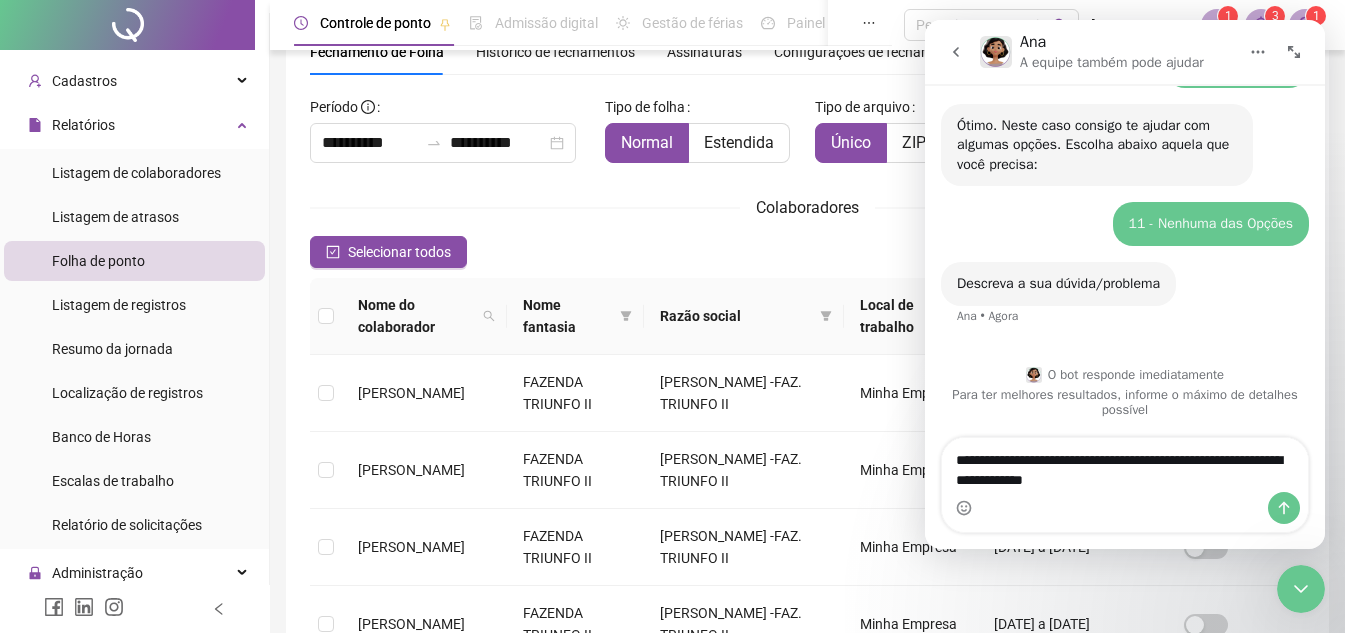 click on "**********" at bounding box center [1125, 465] 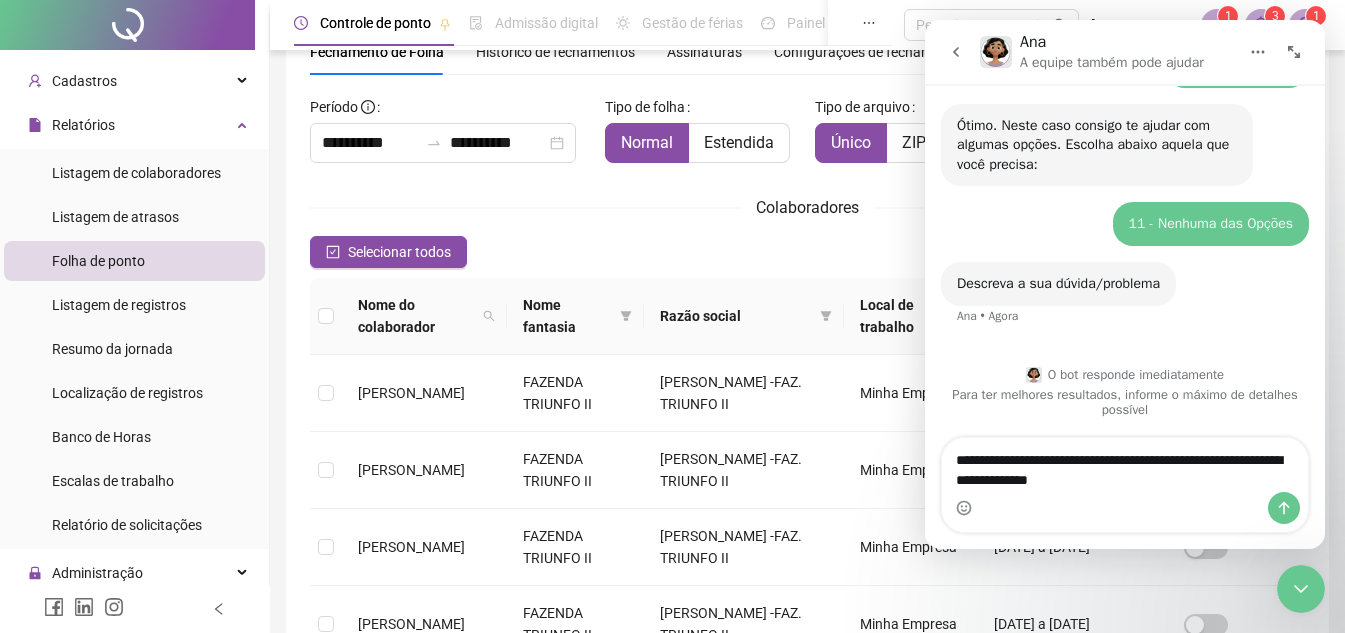 type on "**********" 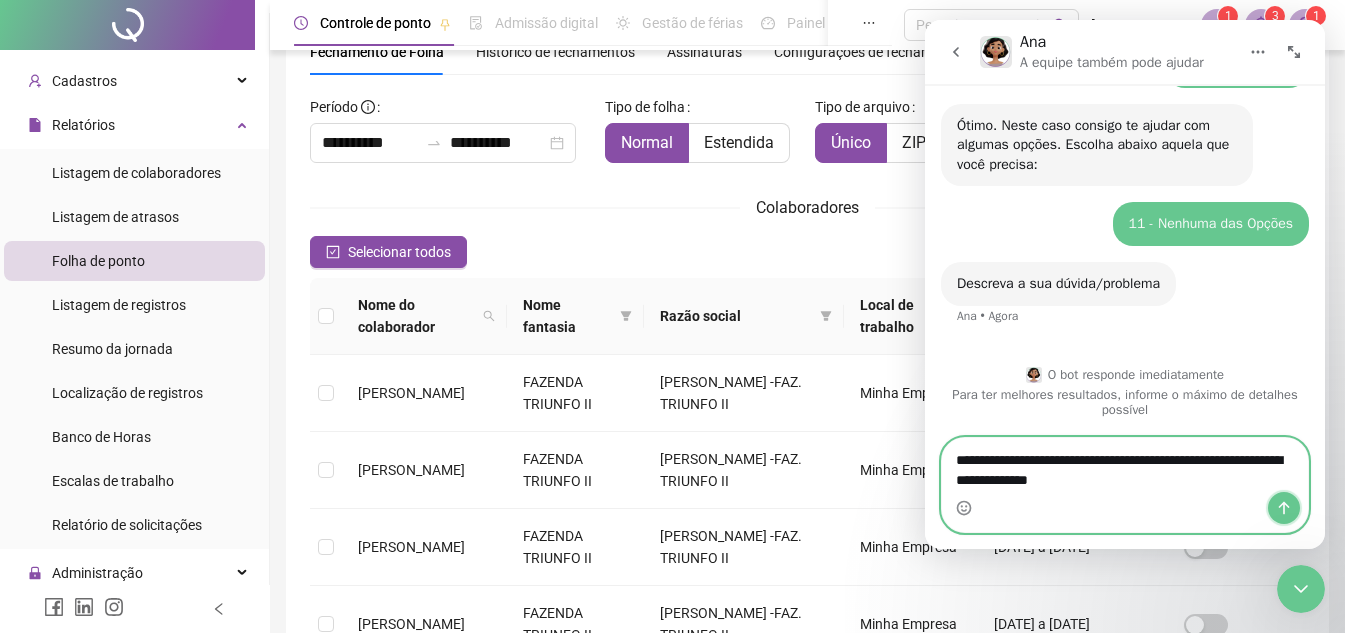 click 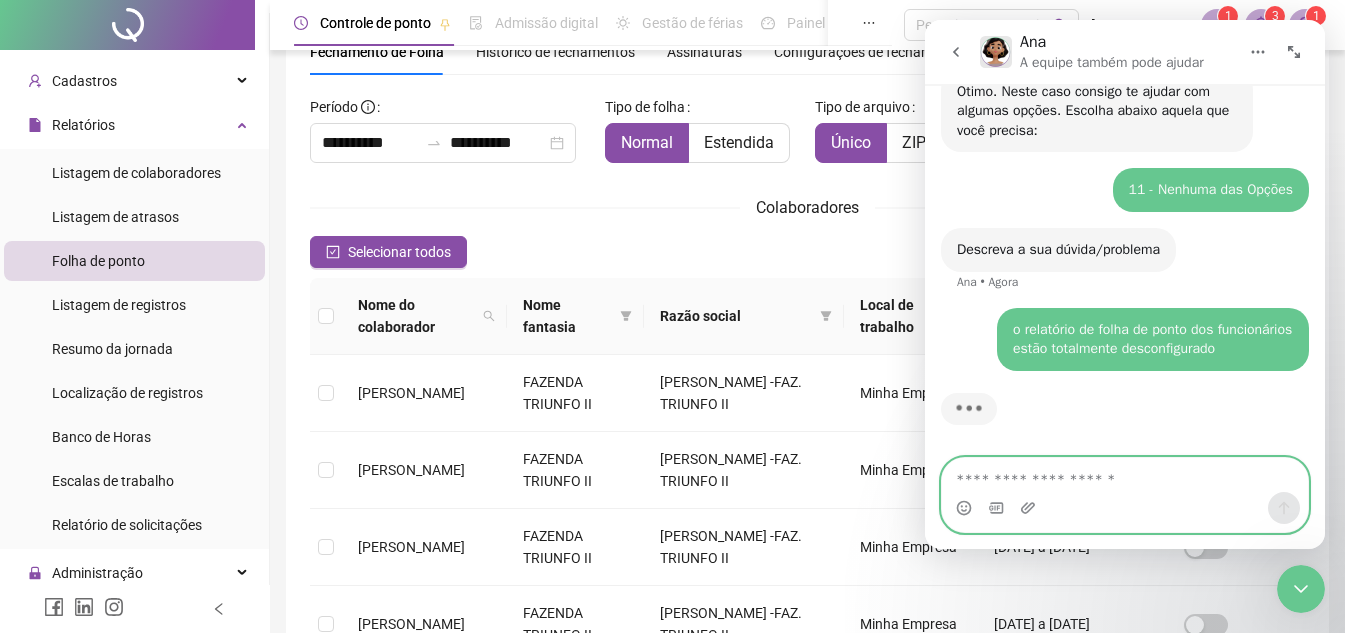 scroll, scrollTop: 398, scrollLeft: 0, axis: vertical 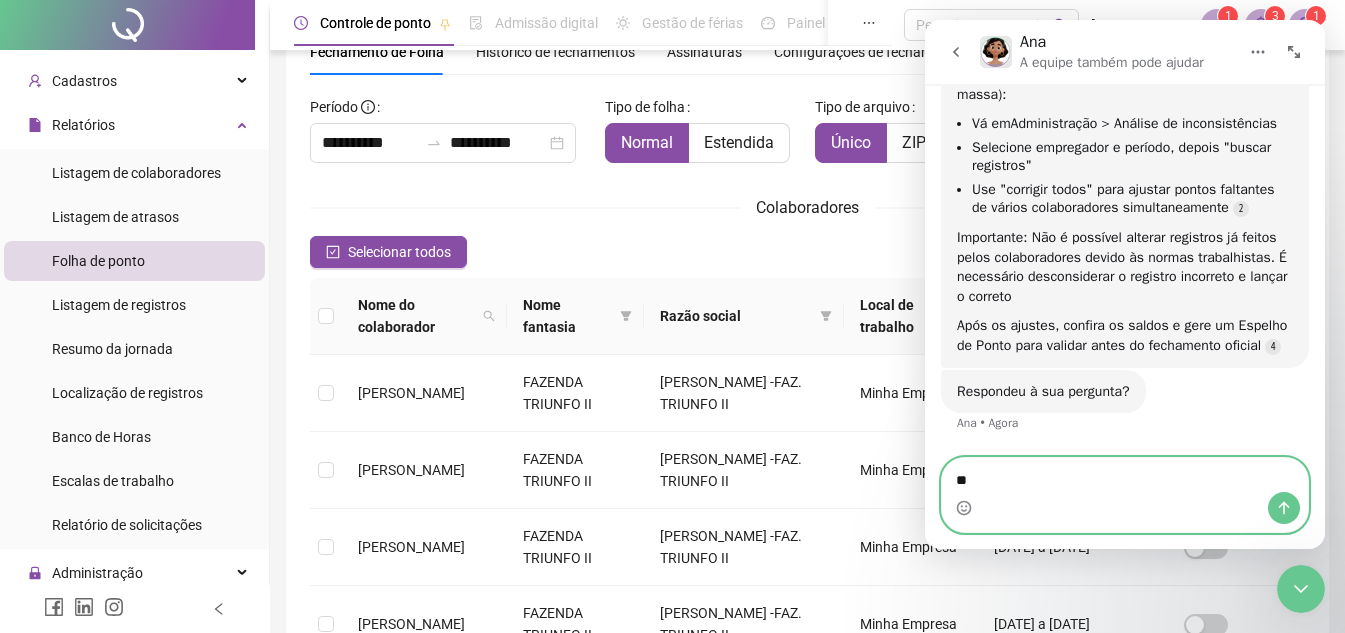 type on "***" 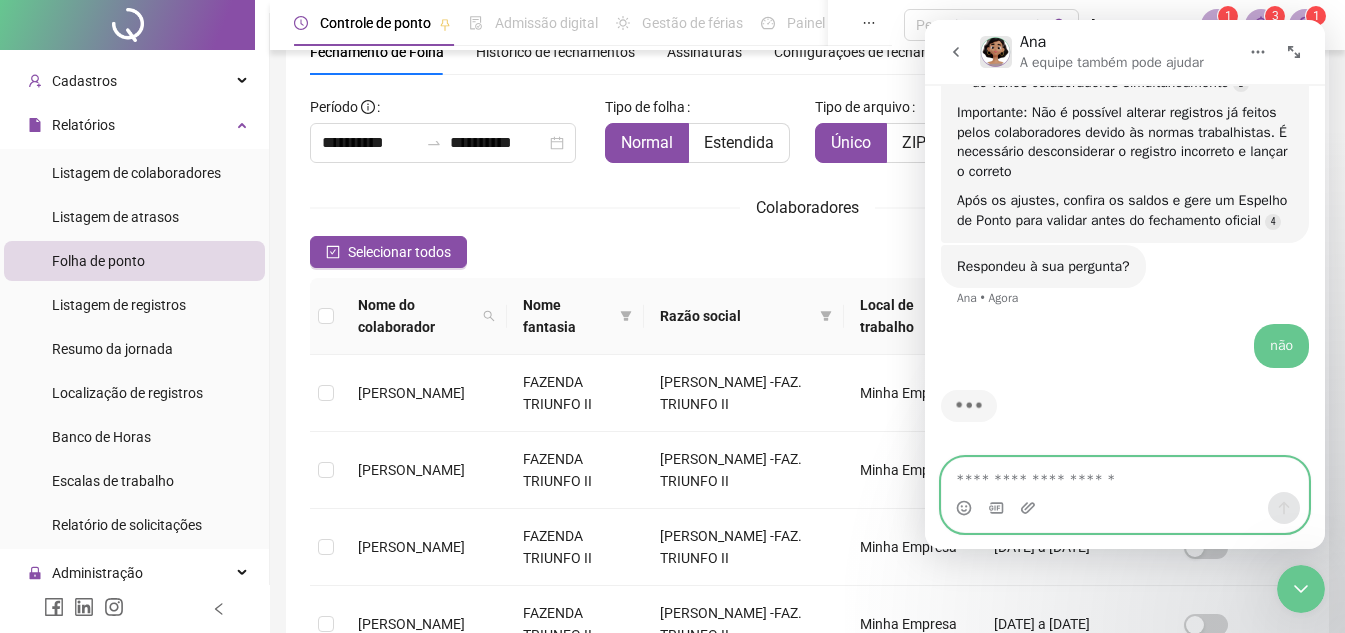 scroll, scrollTop: 1074, scrollLeft: 0, axis: vertical 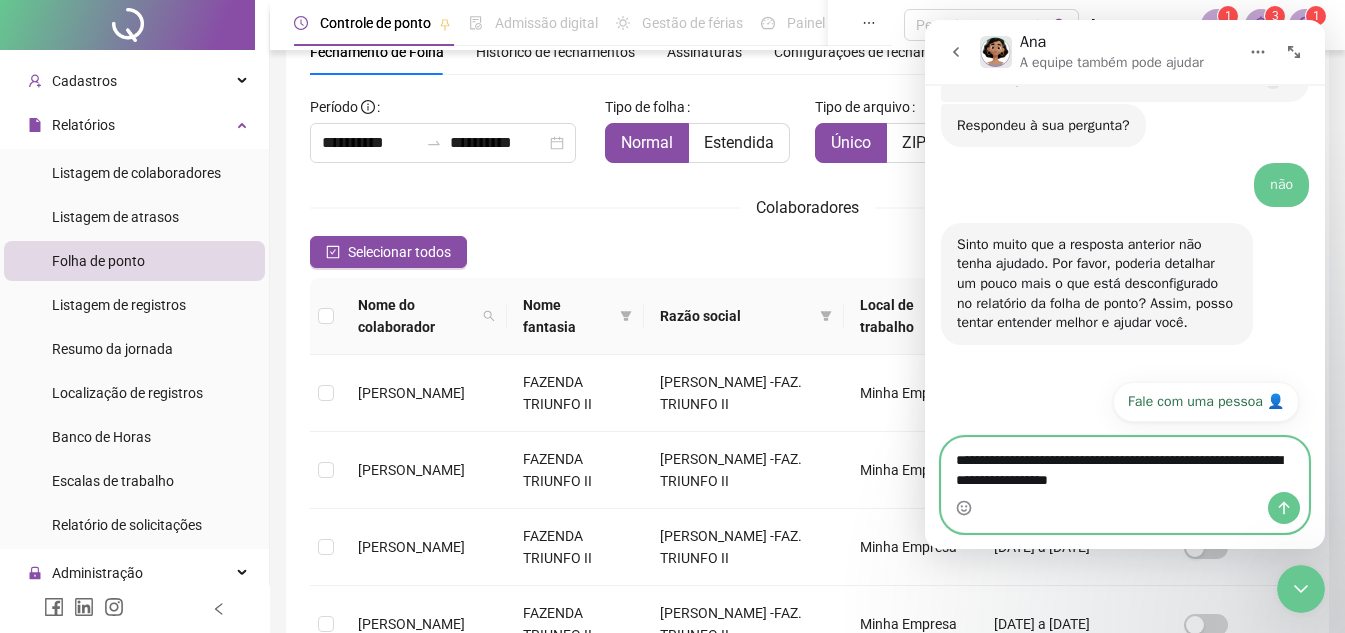type on "**********" 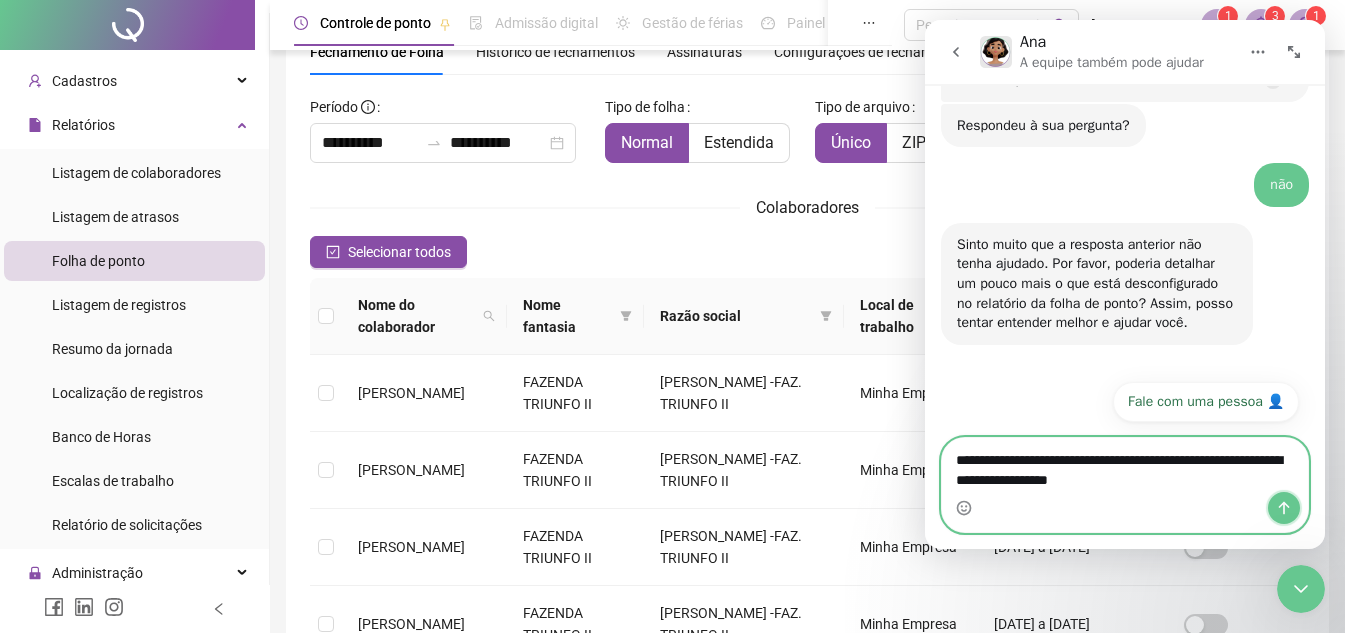 click 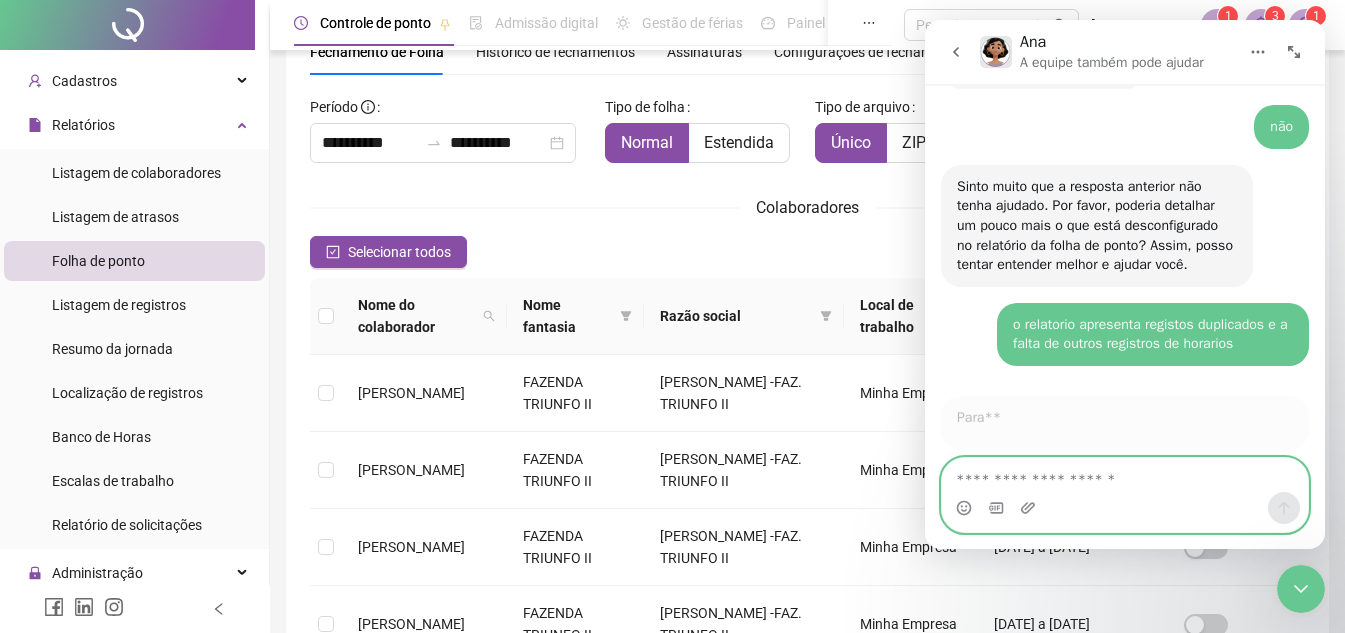 scroll, scrollTop: 1479, scrollLeft: 0, axis: vertical 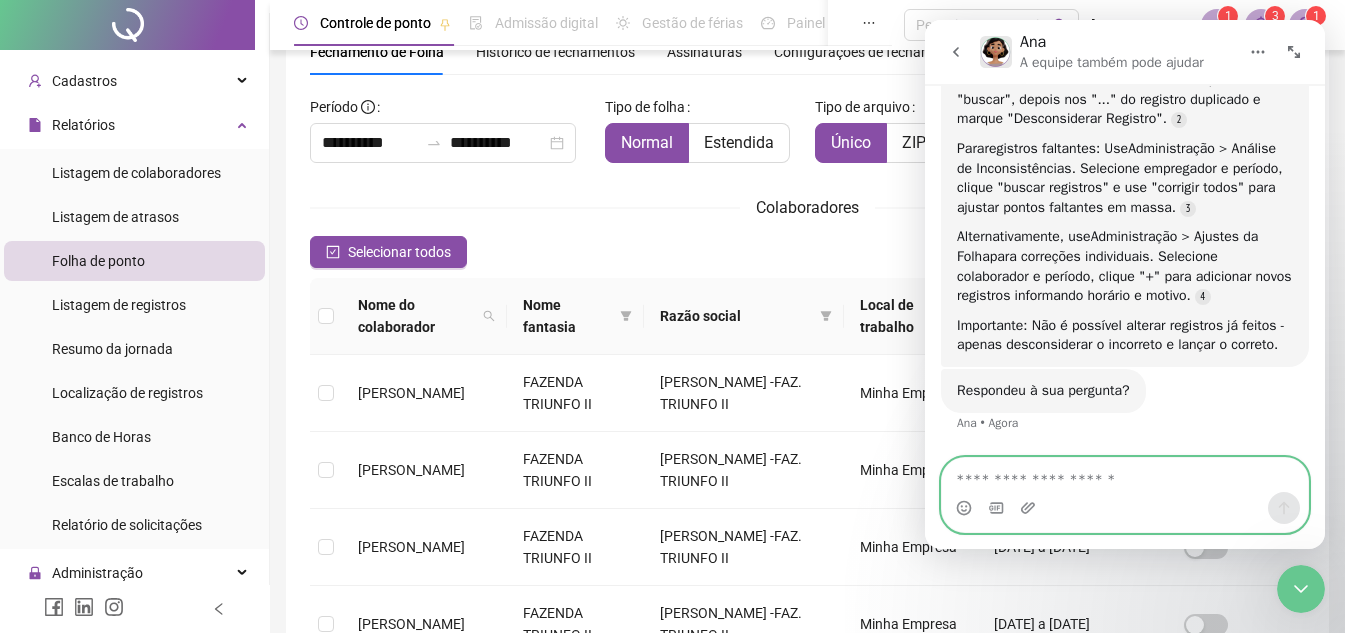 drag, startPoint x: 1138, startPoint y: 484, endPoint x: 1143, endPoint y: 475, distance: 10.29563 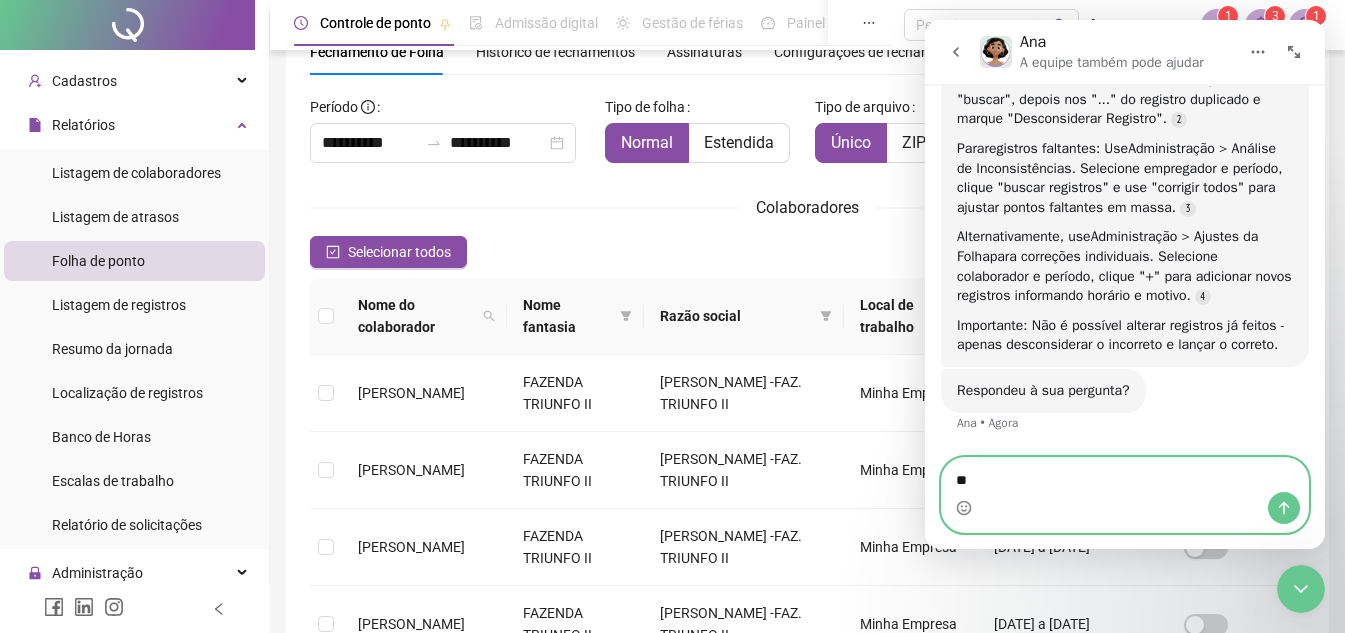 type on "***" 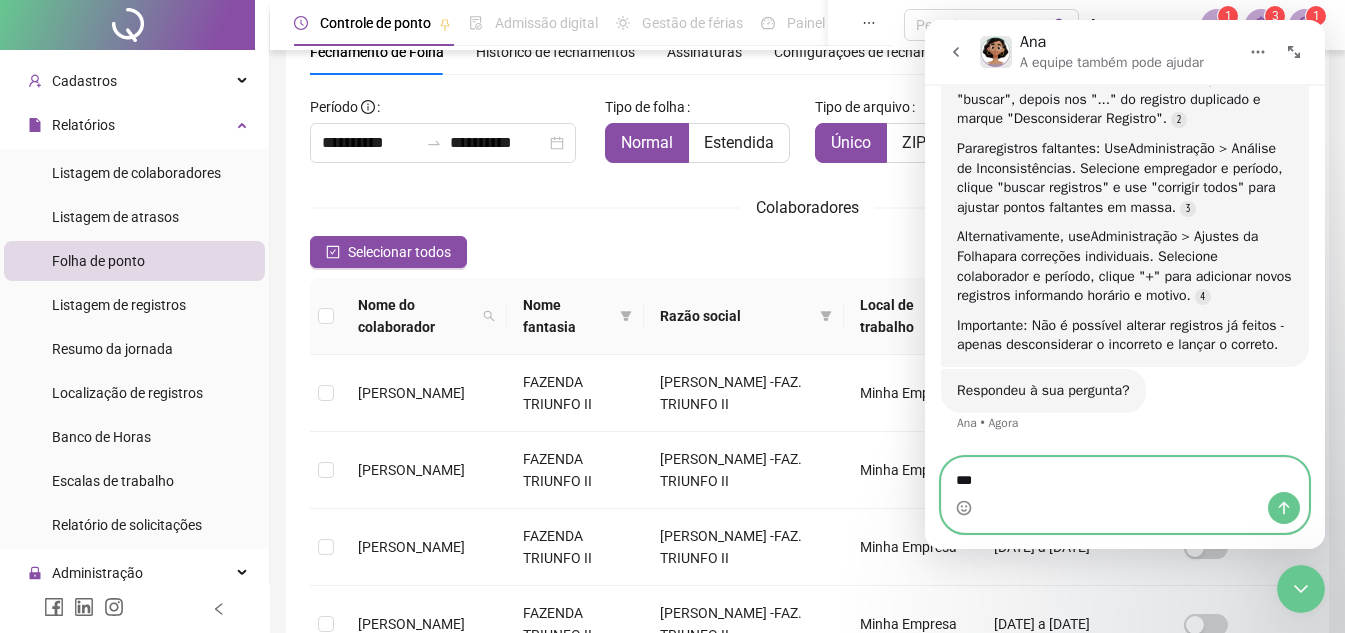 type 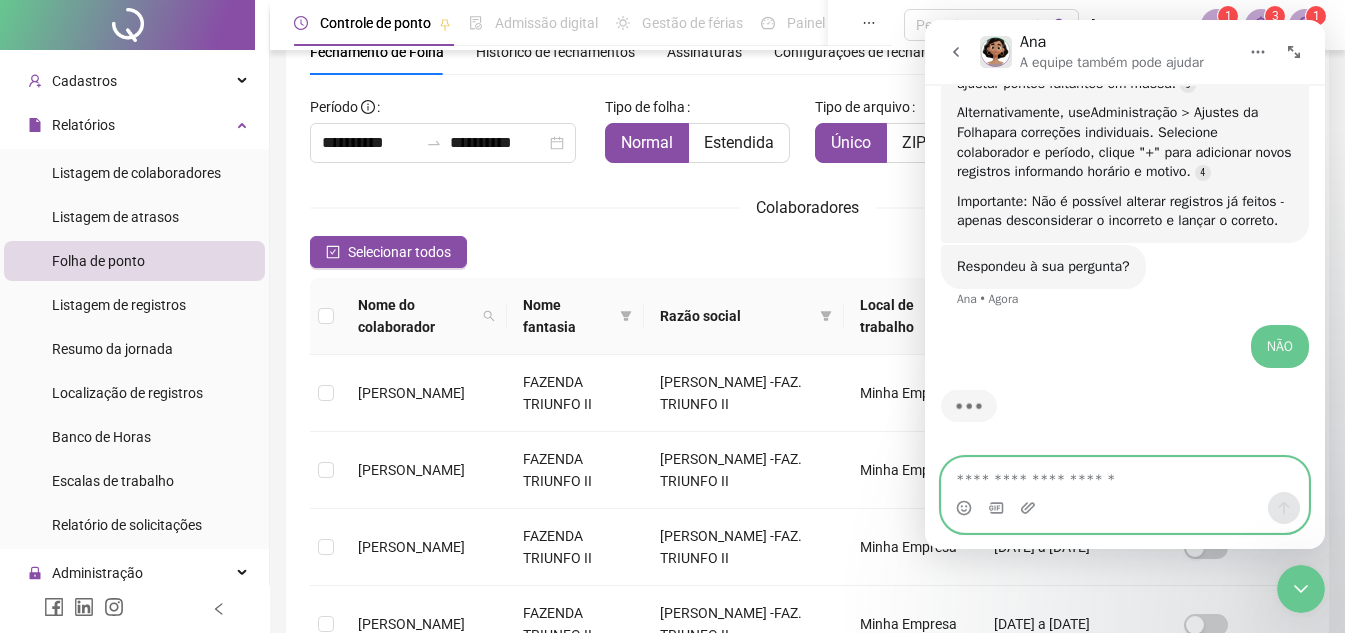 scroll, scrollTop: 1819, scrollLeft: 0, axis: vertical 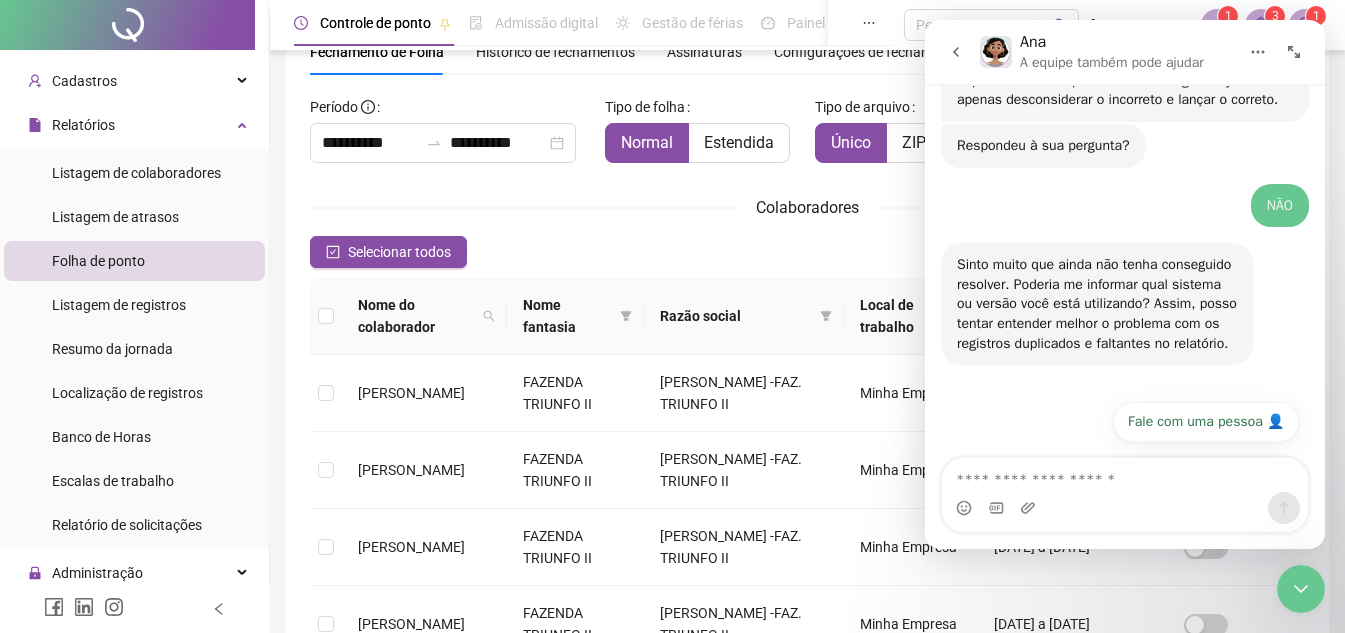 click at bounding box center (956, 52) 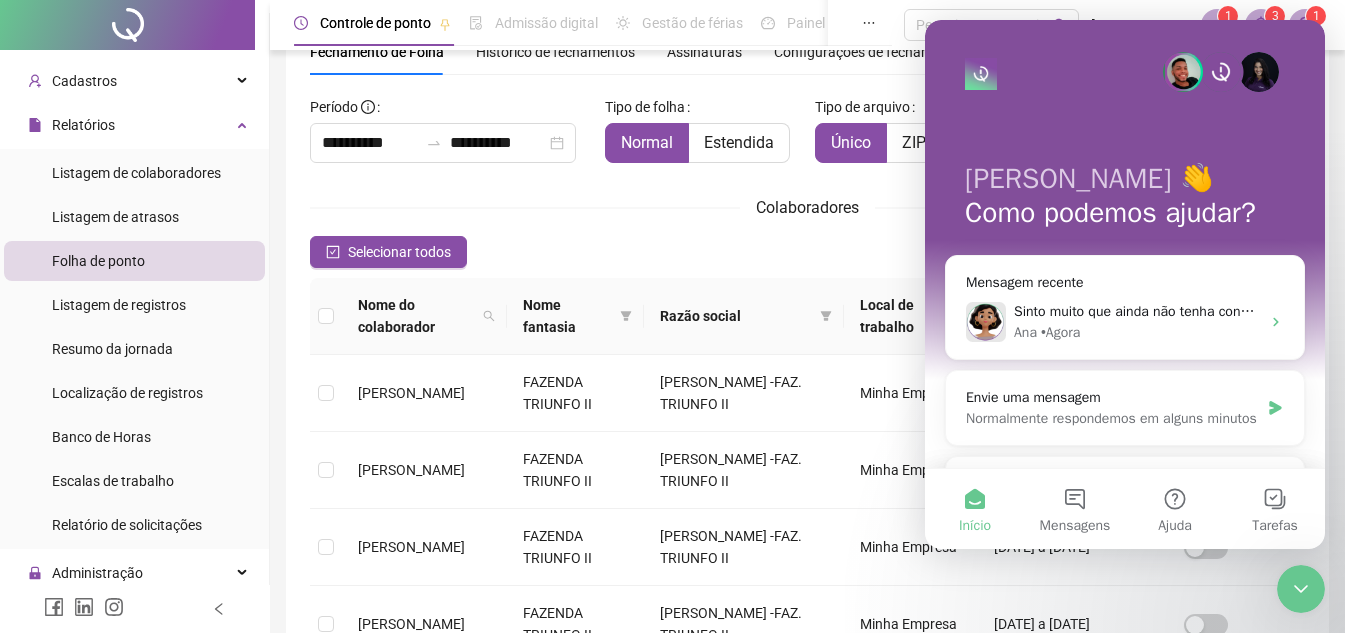 scroll, scrollTop: 1457, scrollLeft: 0, axis: vertical 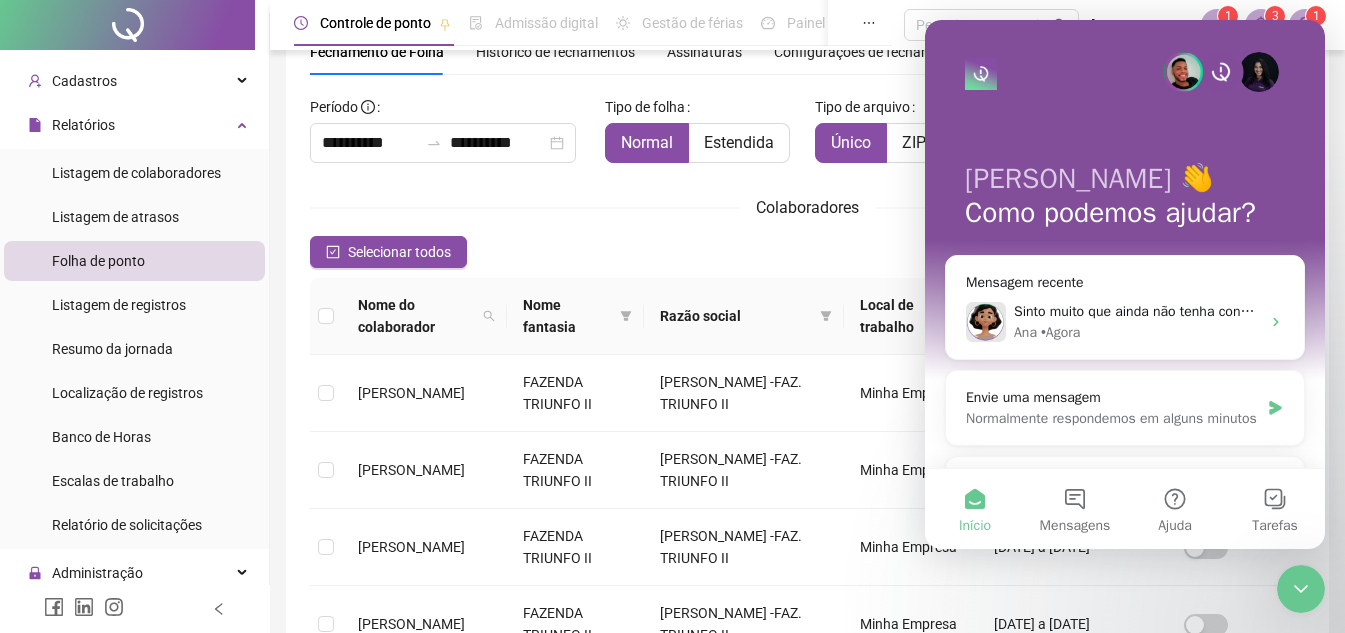 click on "Colaboradores" at bounding box center (807, 207) 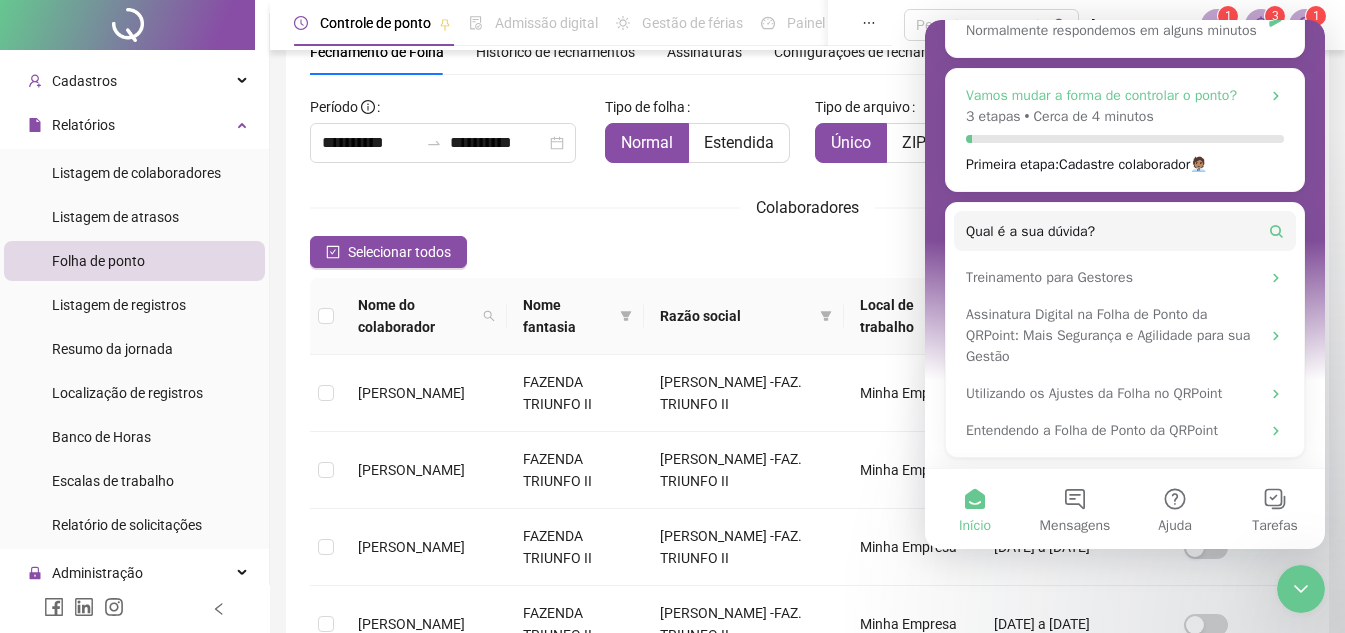scroll, scrollTop: 0, scrollLeft: 0, axis: both 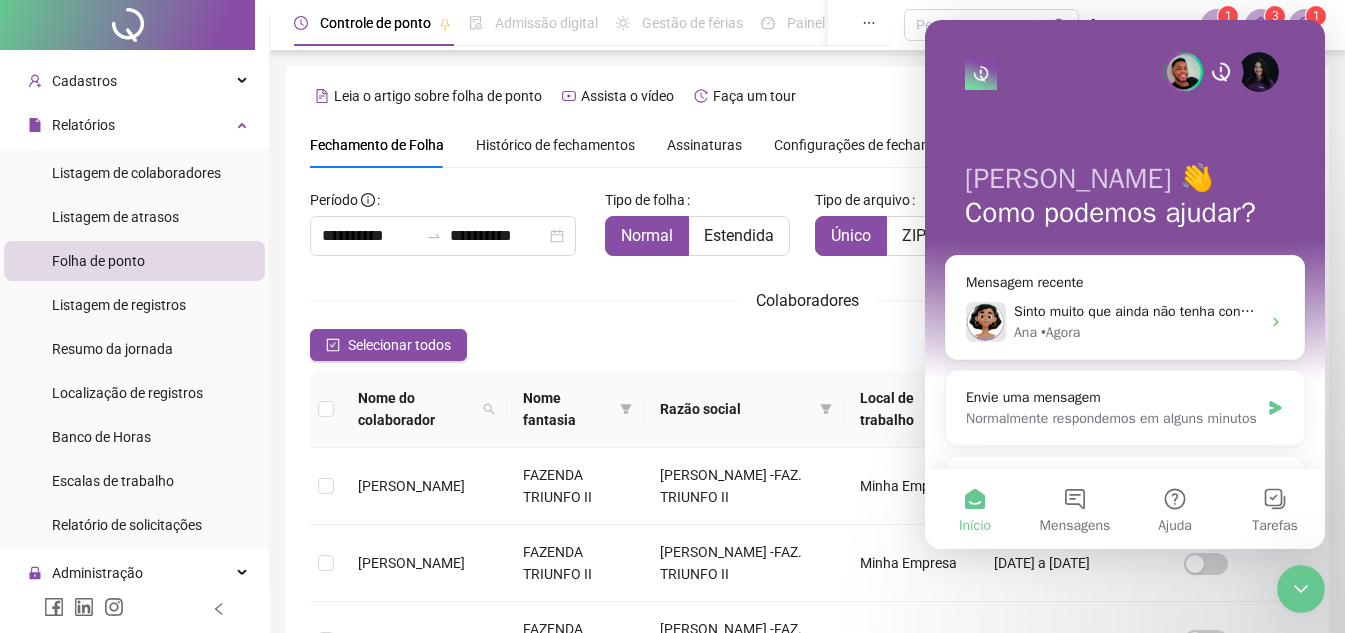 click on "Controle de ponto Admissão digital Gestão de férias Painel do DP Folha de pagamento   Pesquisar no QRPoint [PERSON_NAME] -Faz. Triunfo Ii 1 3 1" at bounding box center [807, 25] 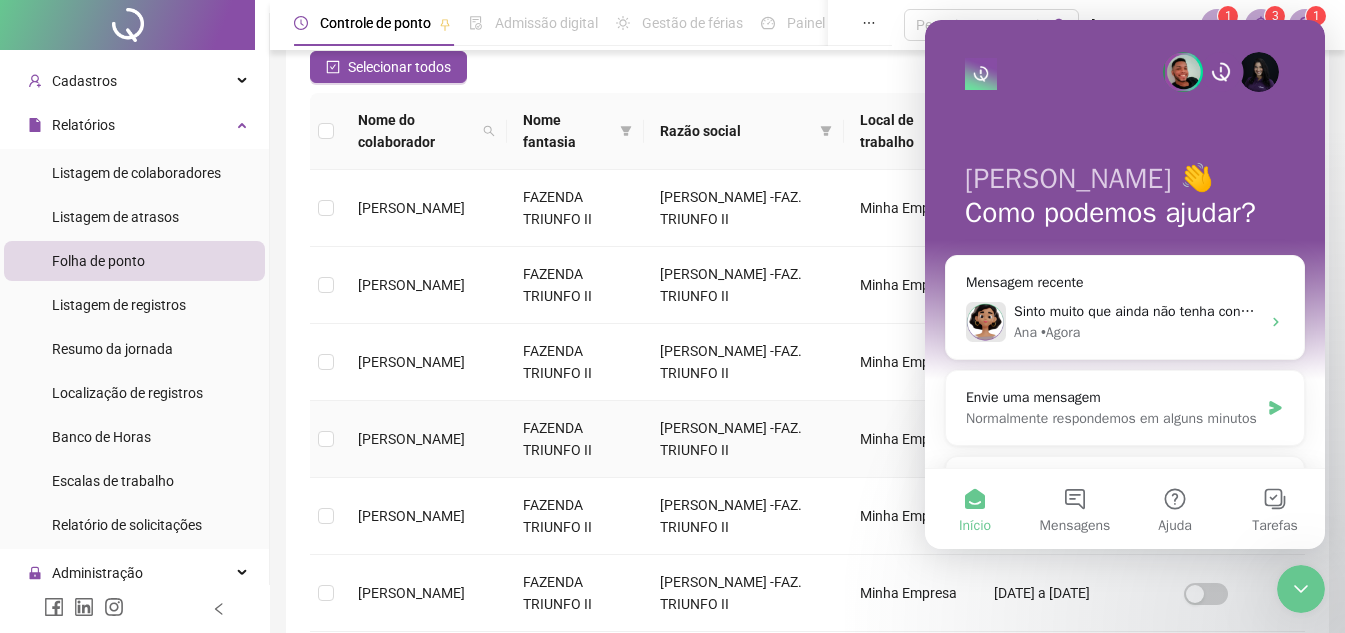 scroll, scrollTop: 100, scrollLeft: 0, axis: vertical 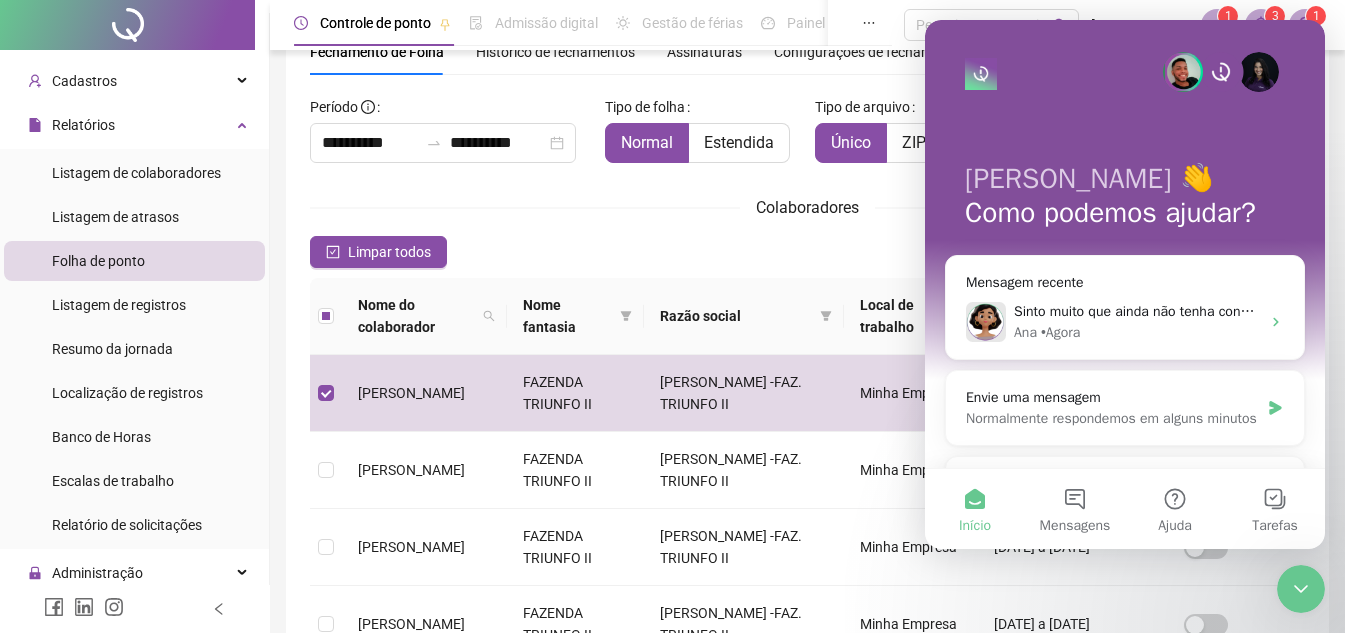 click on "Limpar todos Registros Selecionados :  1 / 41" at bounding box center (807, 252) 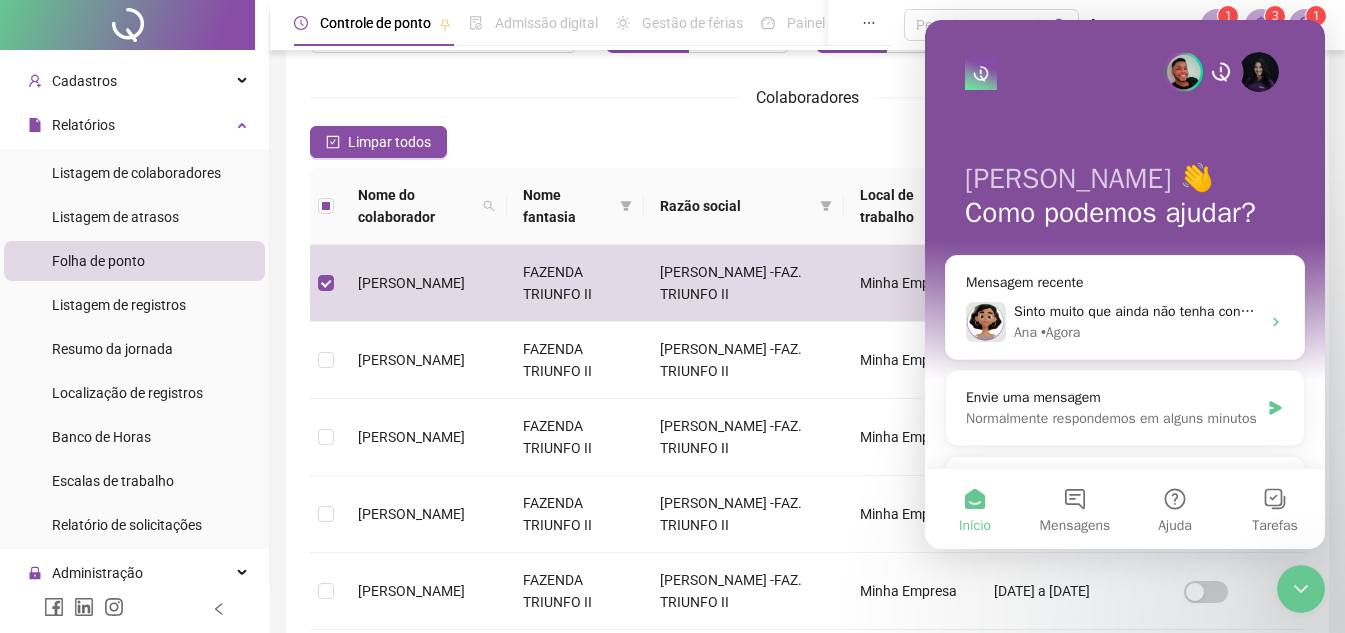 scroll, scrollTop: 593, scrollLeft: 0, axis: vertical 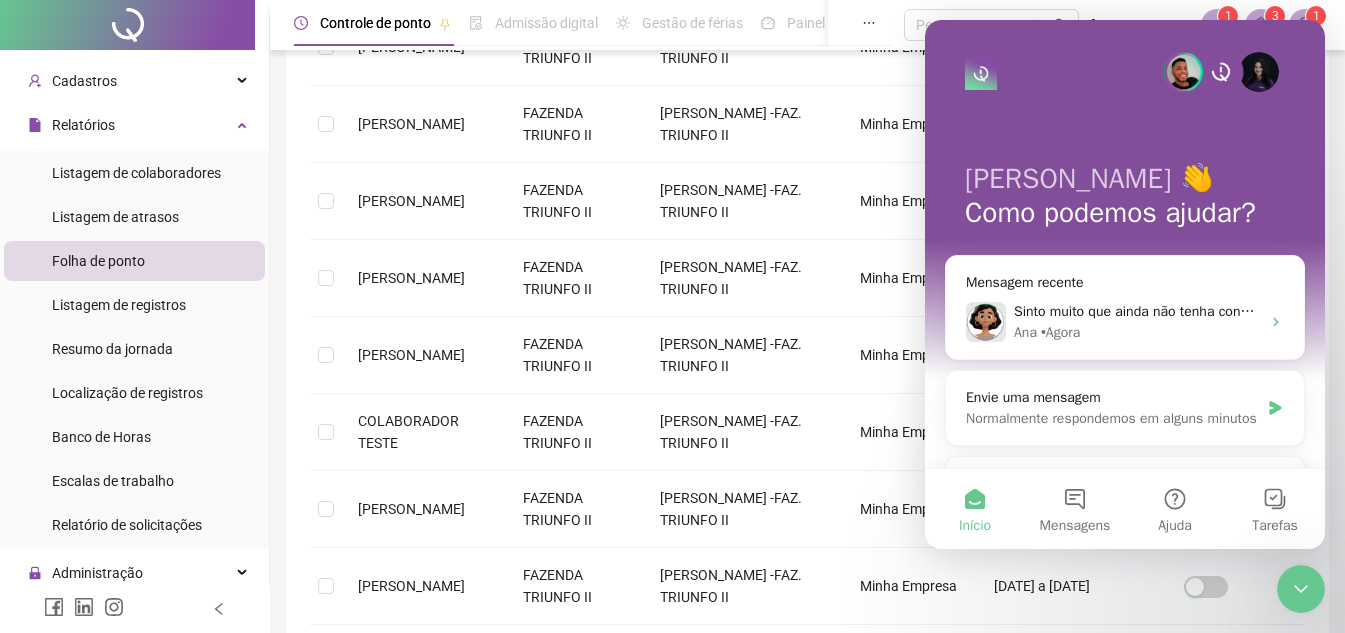click on "**********" at bounding box center [807, 93] 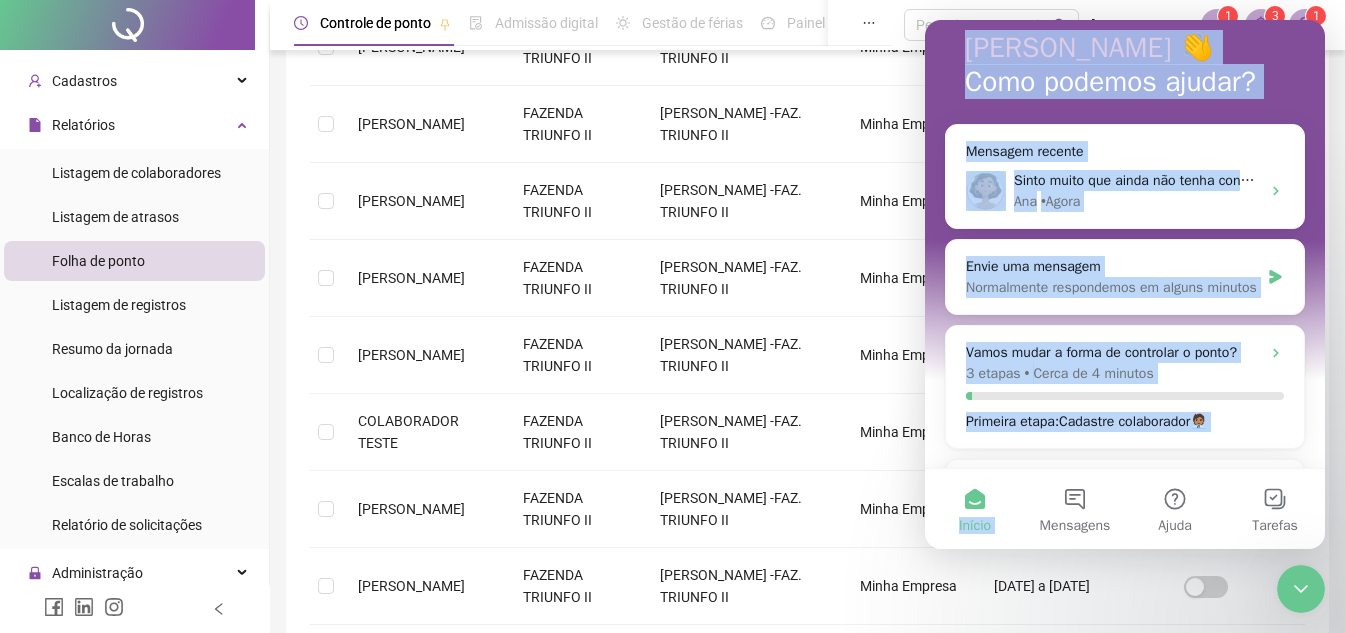 drag, startPoint x: 1256, startPoint y: 28, endPoint x: 1048, endPoint y: 439, distance: 460.63544 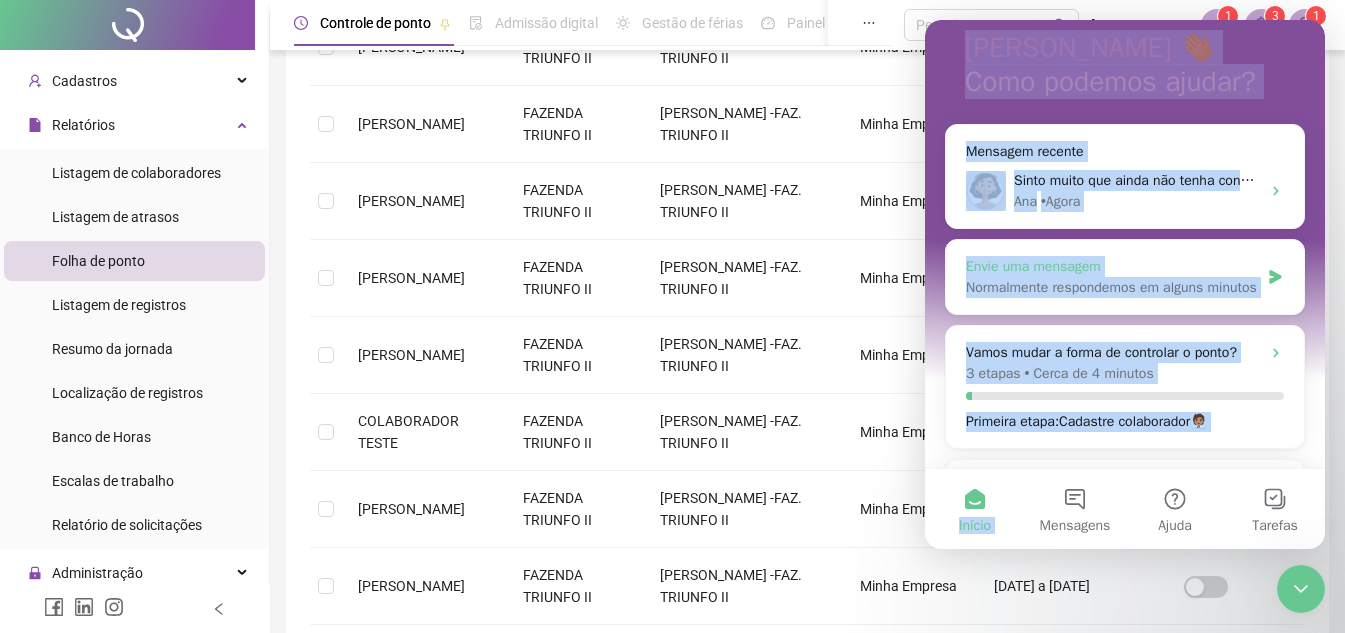 scroll, scrollTop: 181, scrollLeft: 0, axis: vertical 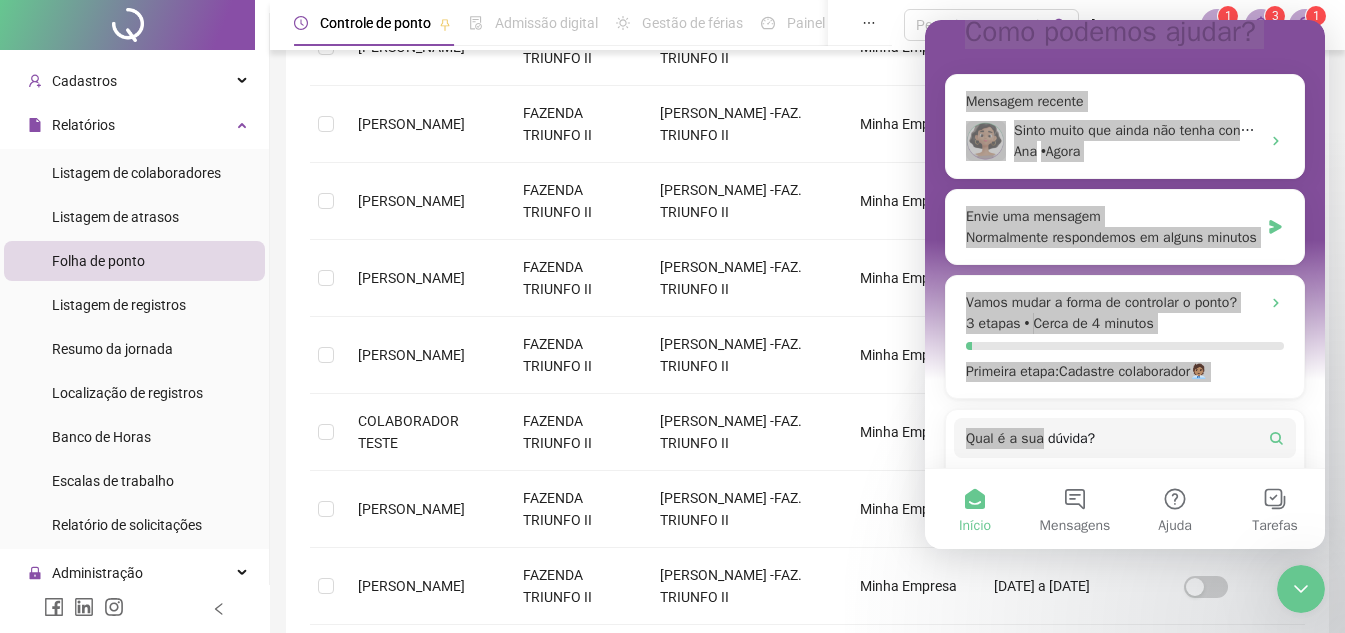 click on "**********" at bounding box center [807, 103] 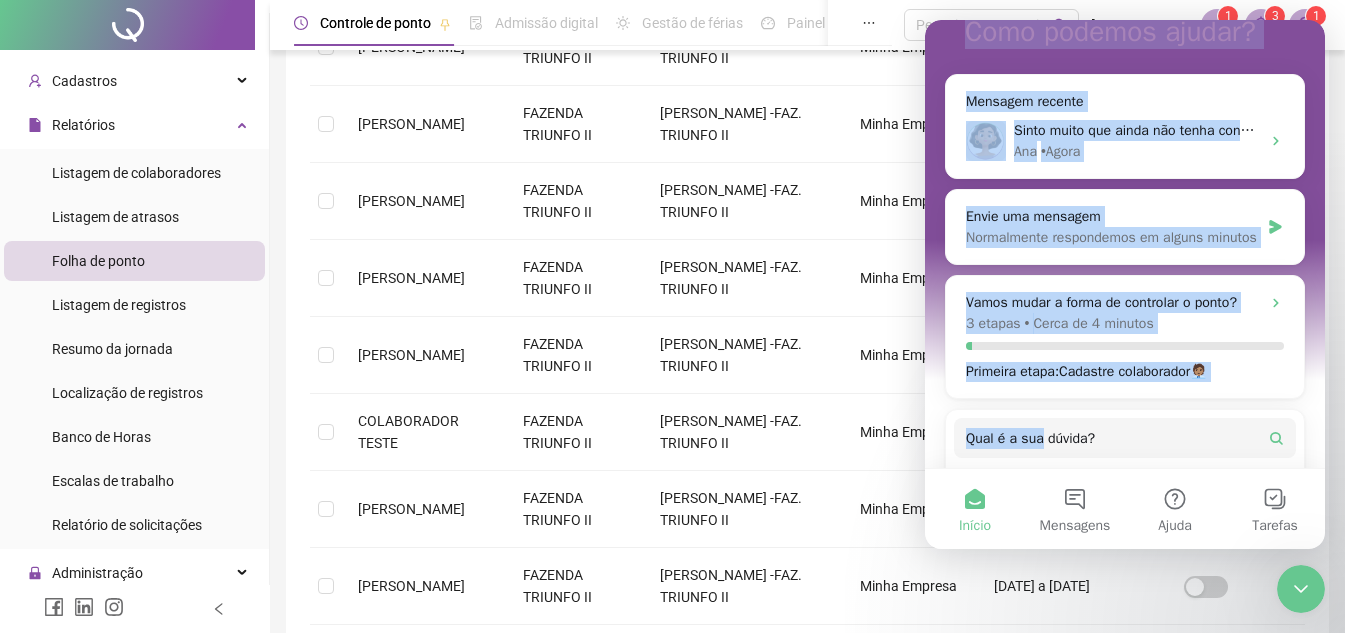 click on "[PERSON_NAME] 👋 Como podemos ajudar? Mensagem recente Sinto muito que ainda não tenha conseguido resolver. Poderia me informar qual sistema ou versão você está utilizando? Assim, posso tentar entender melhor o problema com os registros duplicados e faltantes no relatório. [PERSON_NAME] •  Agora Envie uma mensagem Normalmente respondemos em alguns minutos Vamos mudar a forma de controlar o ponto? 3 etapas • Cerca de 4 minutos Primeira etapa :  Cadastre colaborador🧑🏽‍💼 Qual é a sua dúvida? Treinamento para Gestores Assinatura Digital na Folha de Ponto da QRPoint: Mais Segurança e Agilidade para sua Gestão Utilizando os Ajustes da Folha no QRPoint Entendendo a Folha de Ponto da QRPoint" at bounding box center (1125, 257) 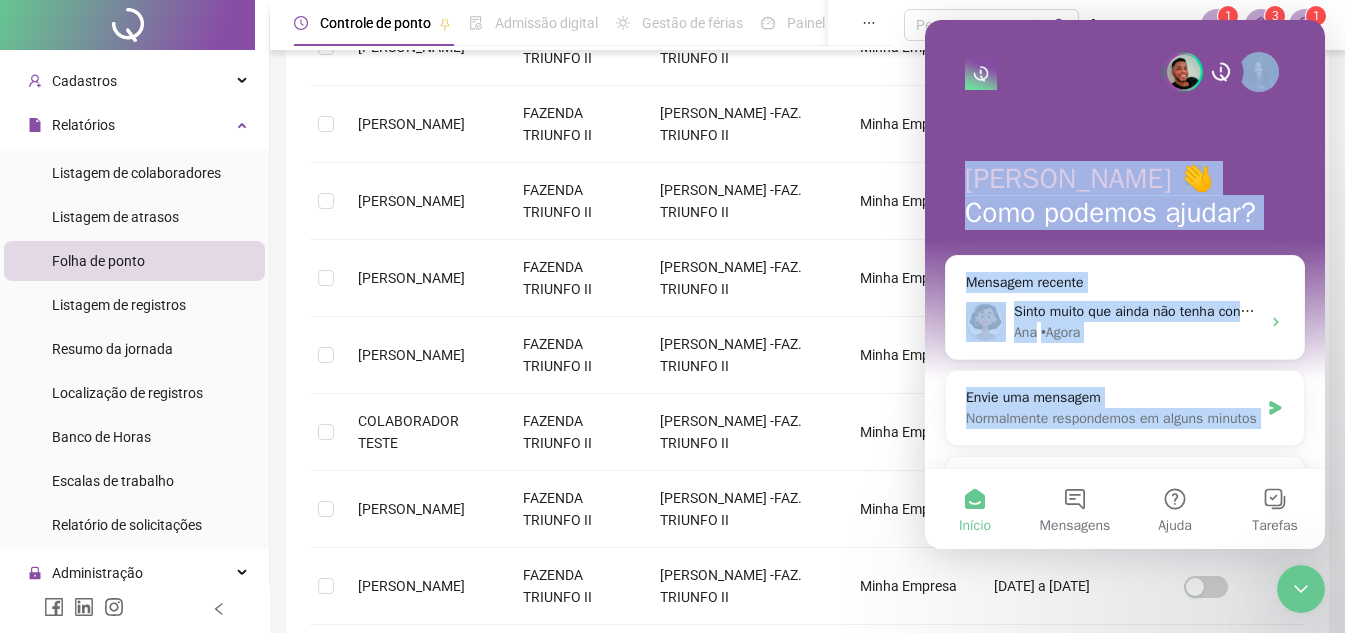 click on "[PERSON_NAME] 👋 Como podemos ajudar?" at bounding box center (1125, 200) 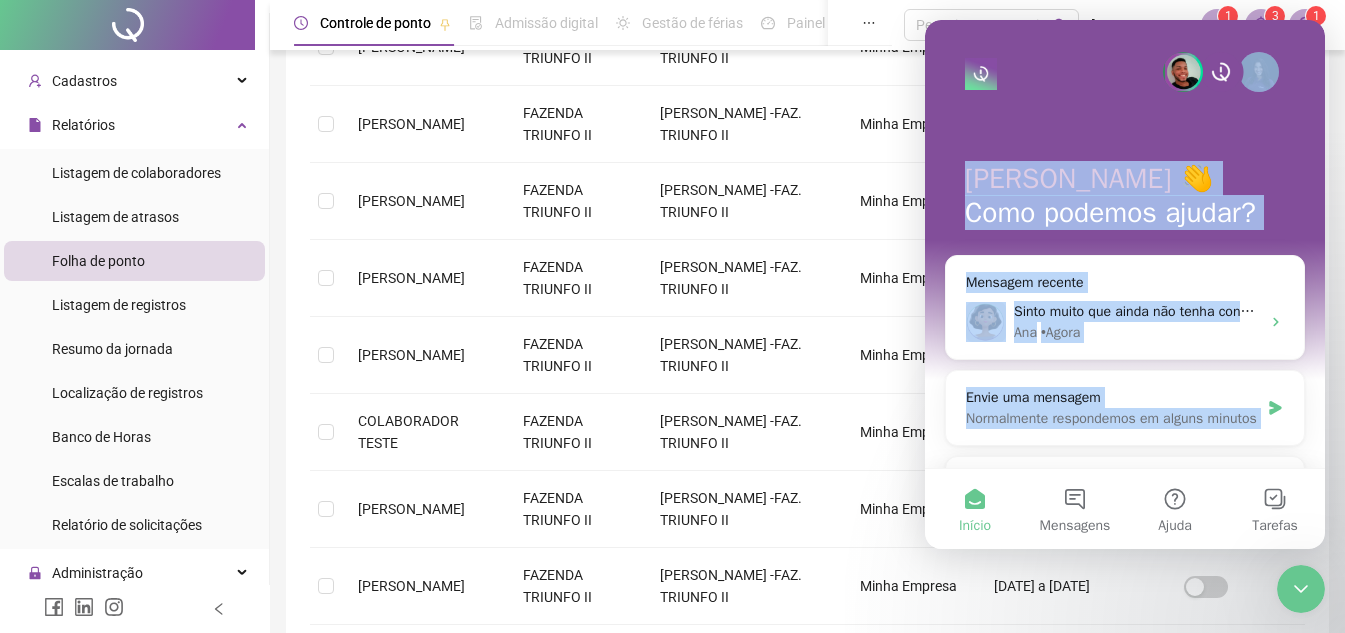 click on "[PERSON_NAME] 👋 Como podemos ajudar?" at bounding box center [1125, 200] 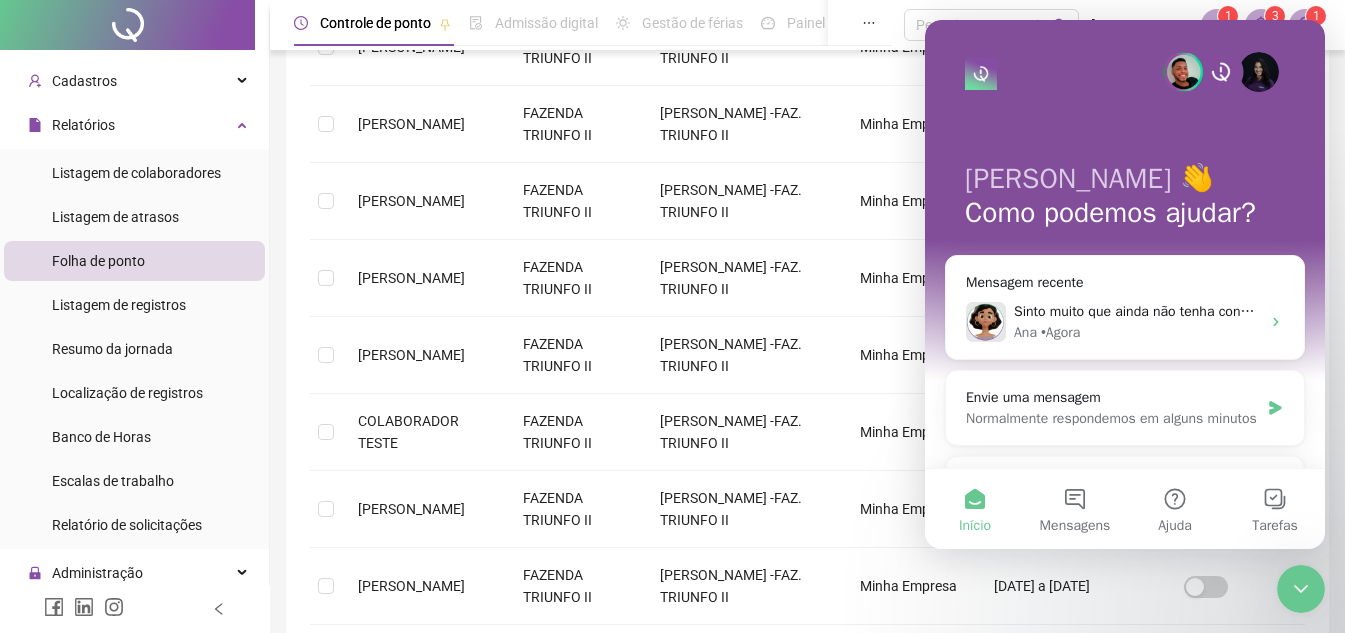 click at bounding box center [1221, 72] 